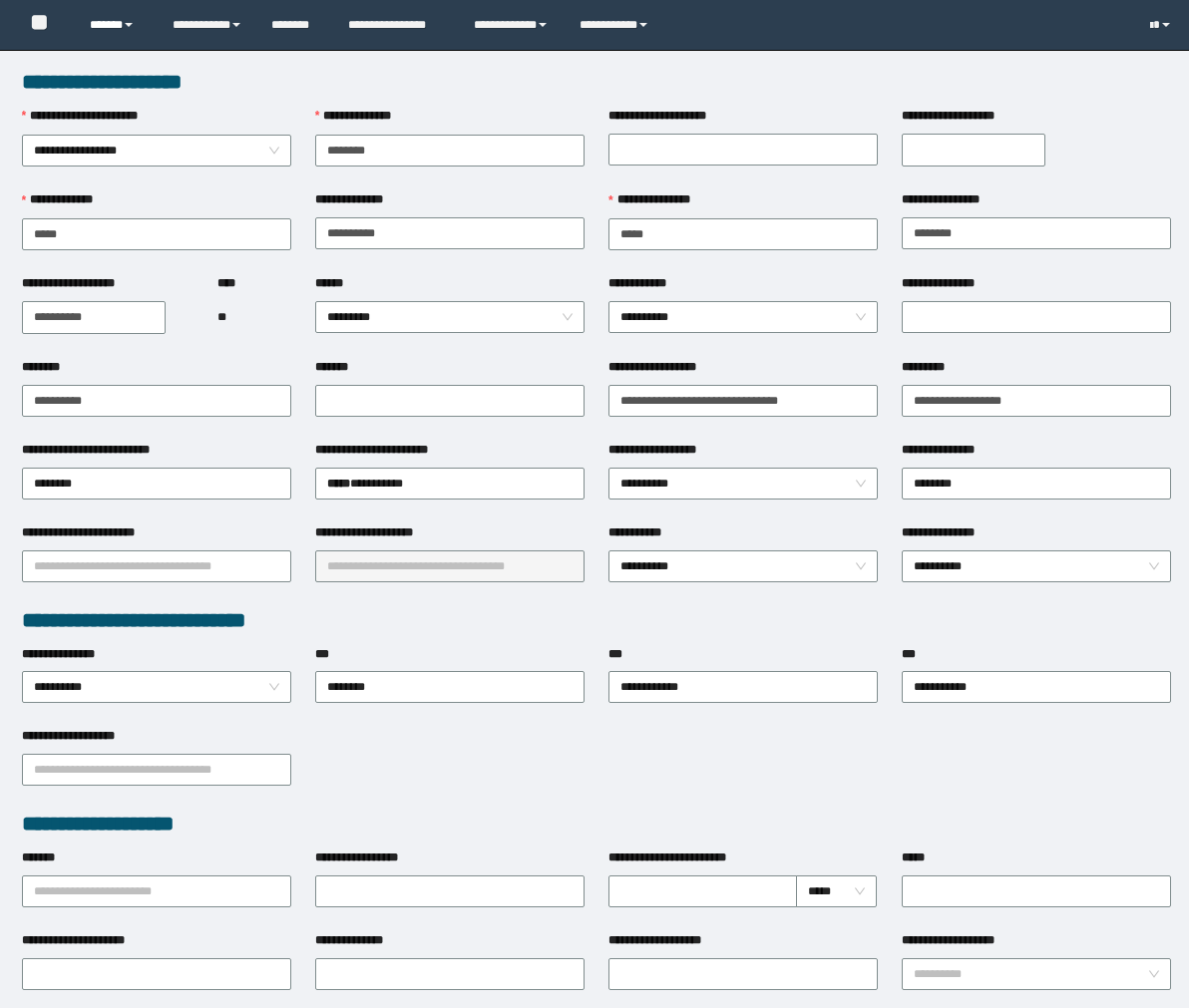 scroll, scrollTop: 0, scrollLeft: 0, axis: both 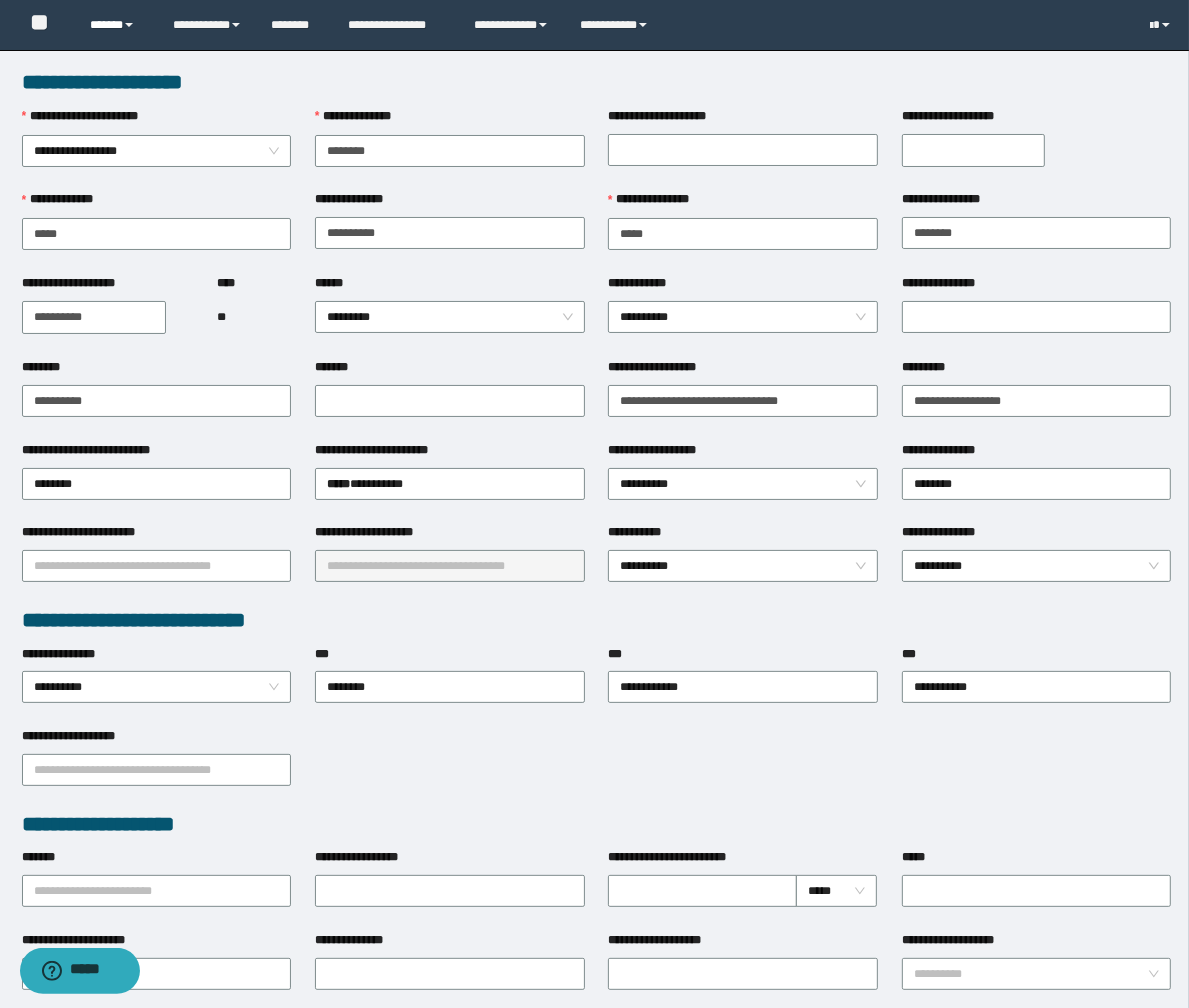 click on "******" at bounding box center (116, 25) 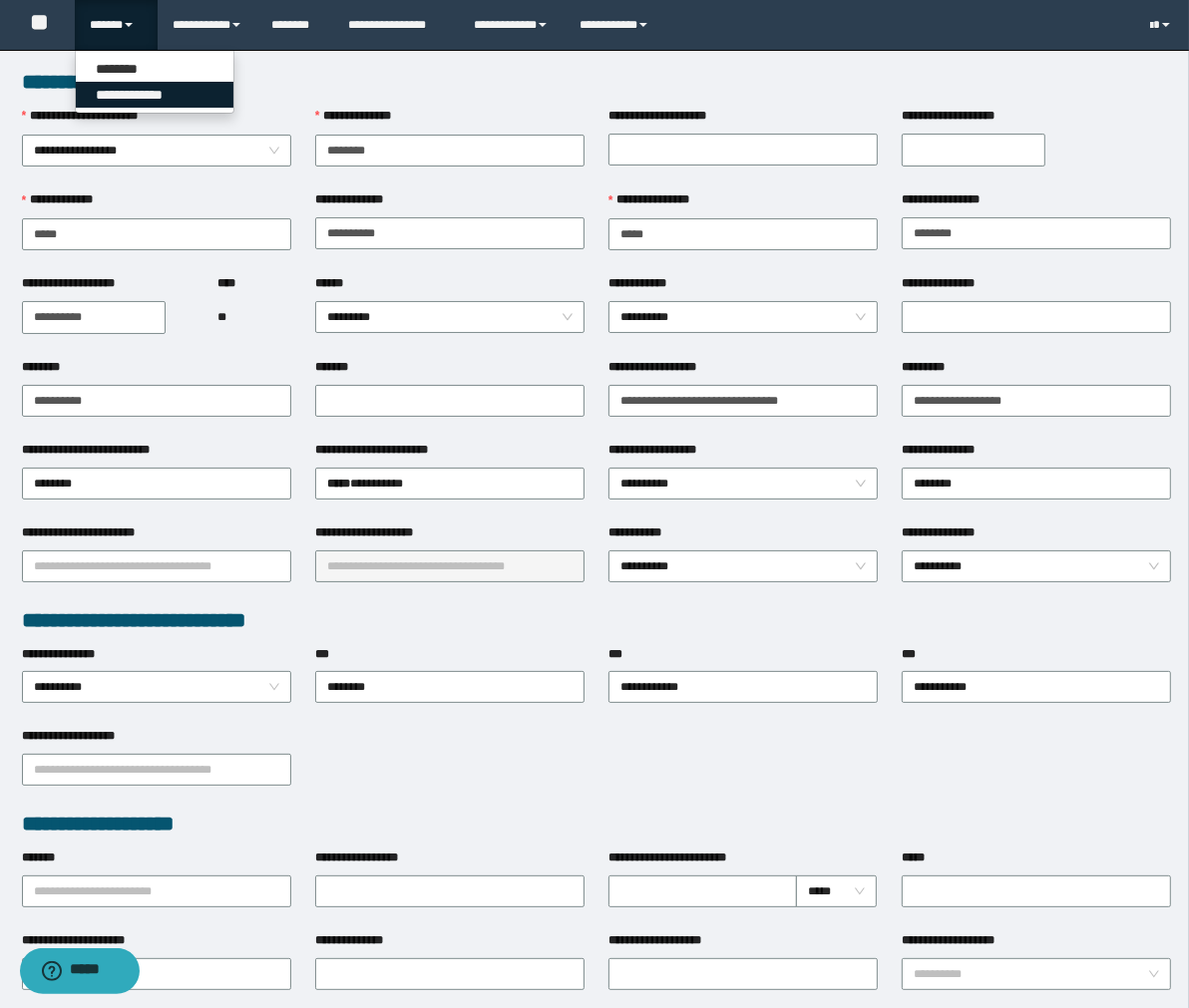 click on "**********" at bounding box center (155, 95) 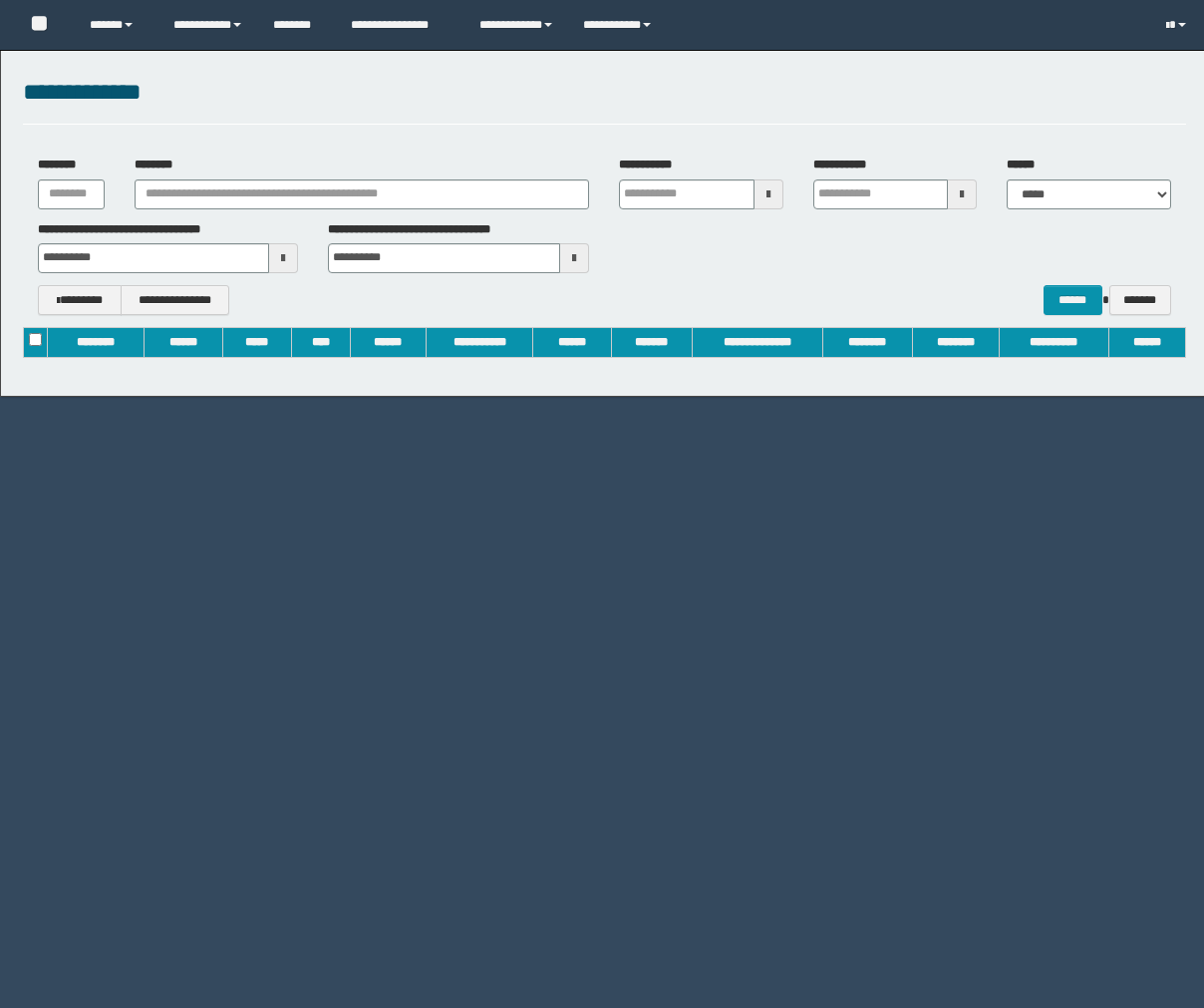 scroll, scrollTop: 0, scrollLeft: 0, axis: both 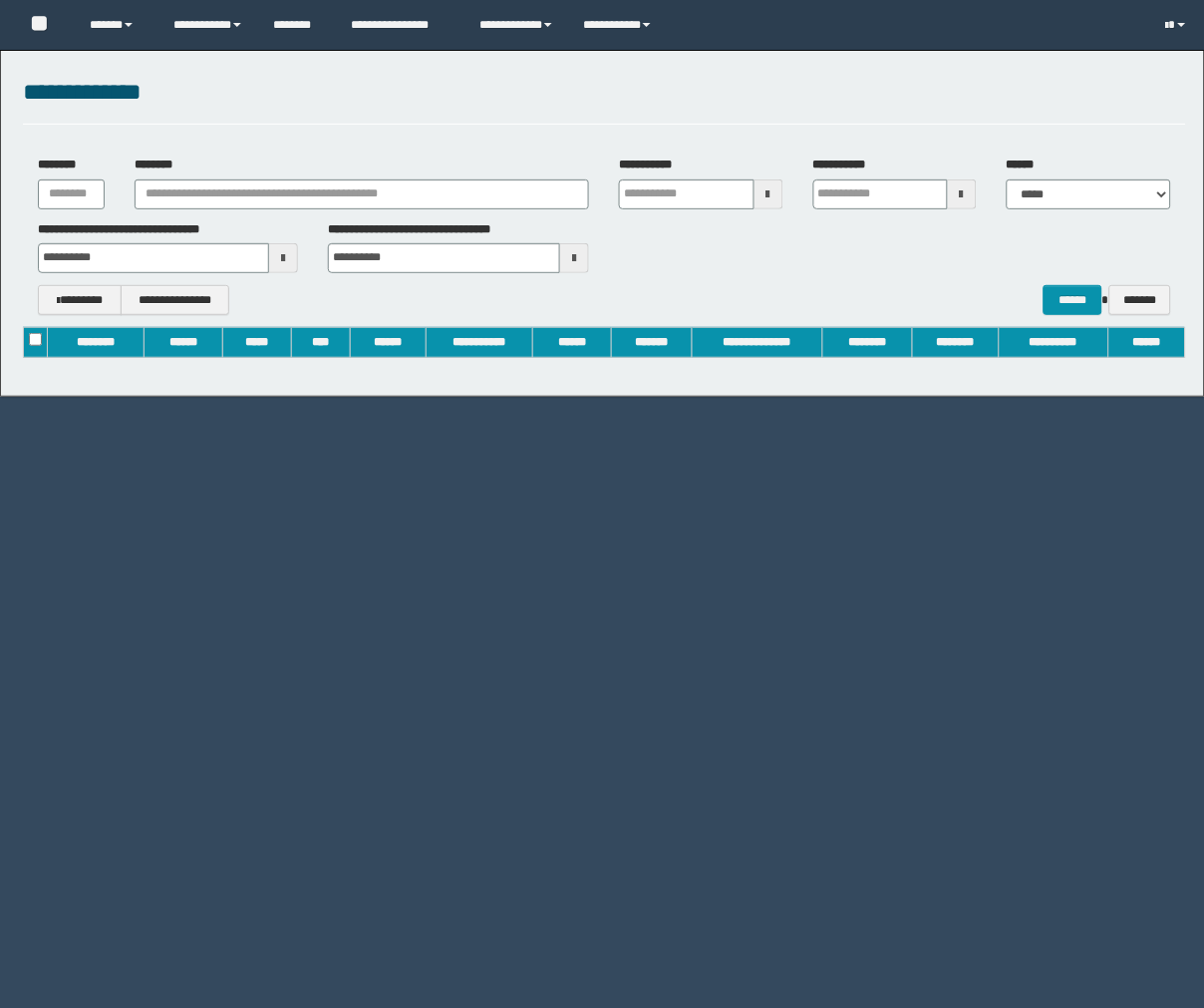 type on "**********" 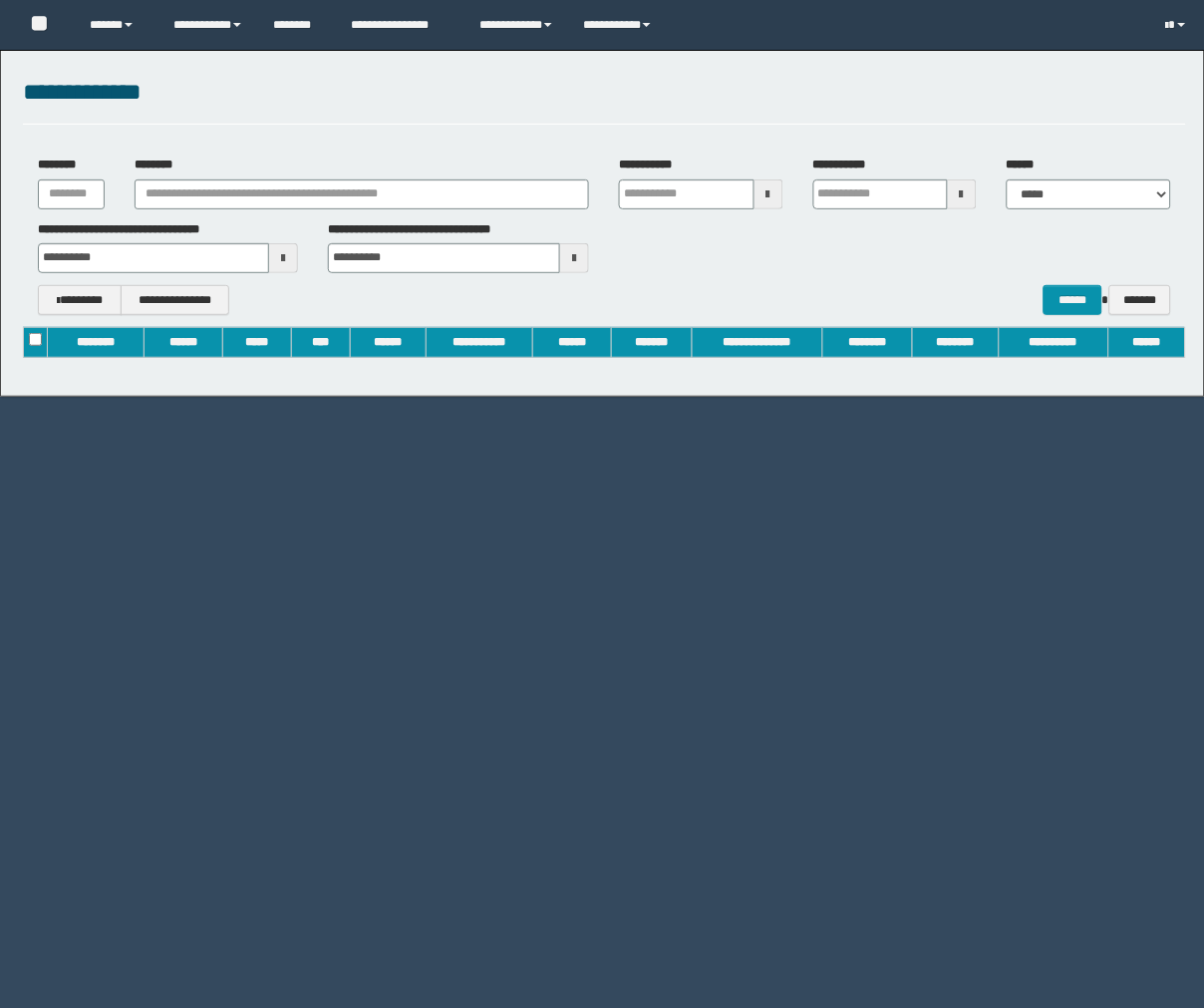 type on "**********" 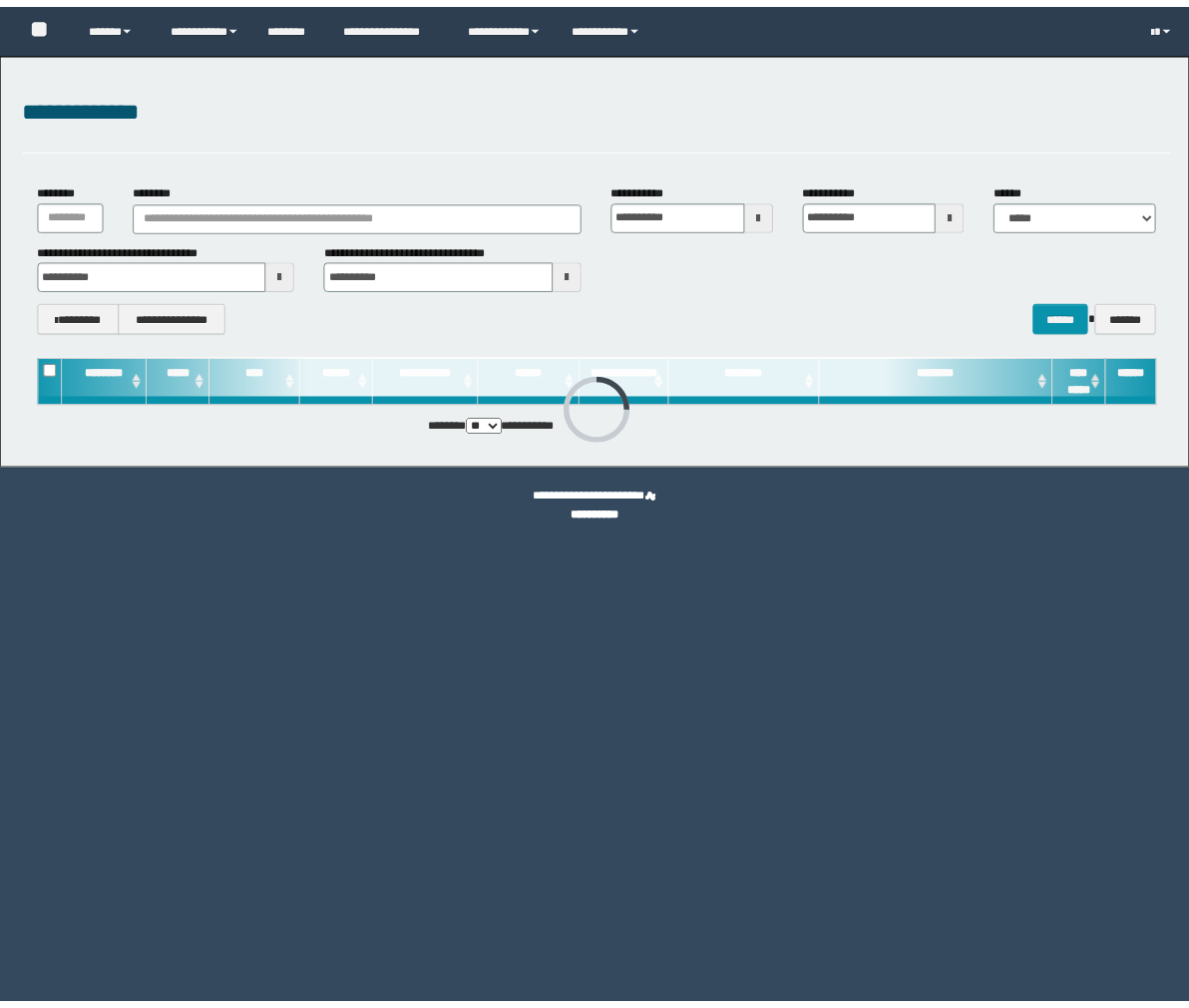 scroll, scrollTop: 0, scrollLeft: 0, axis: both 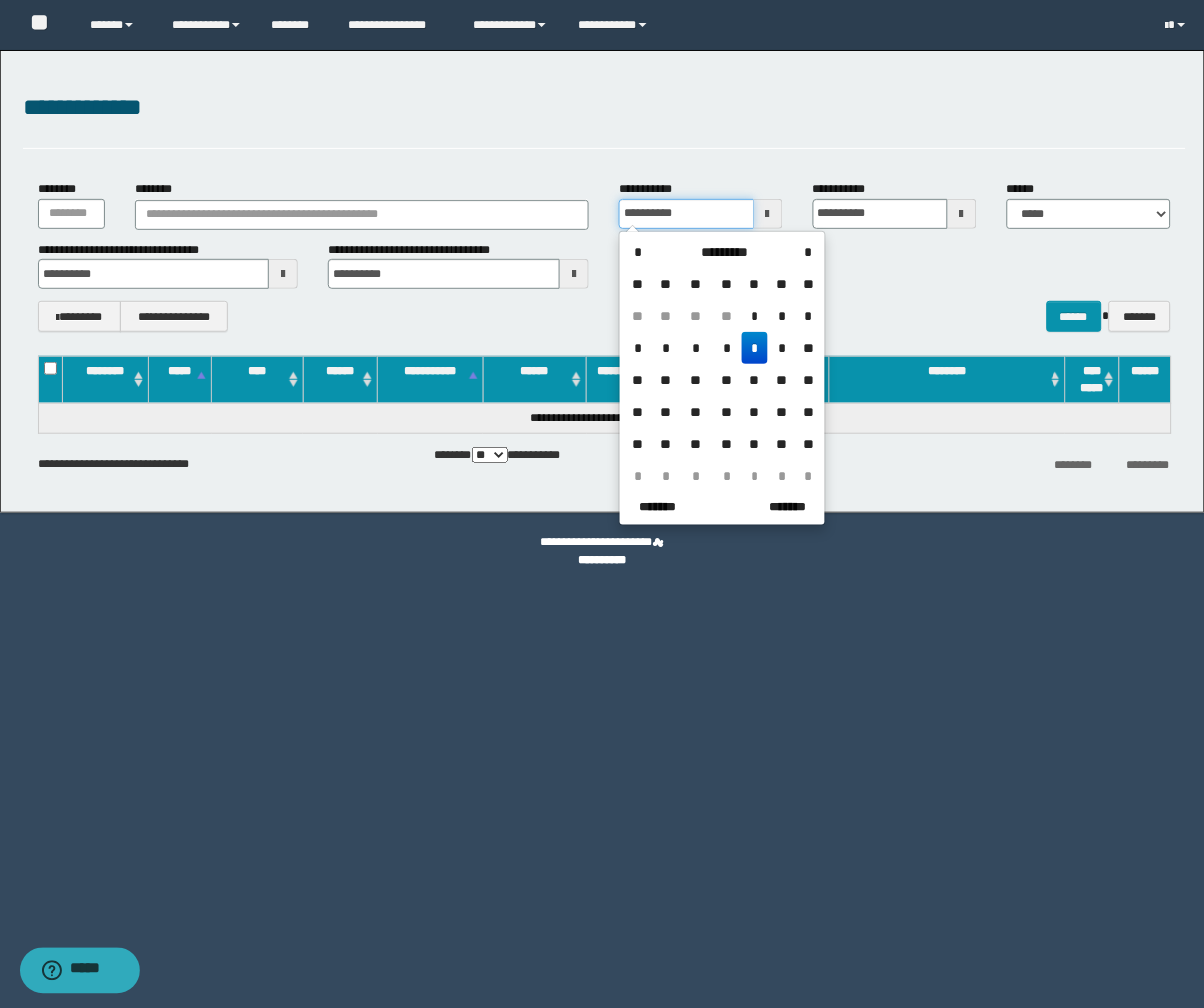 drag, startPoint x: 728, startPoint y: 212, endPoint x: 598, endPoint y: 214, distance: 130.01538 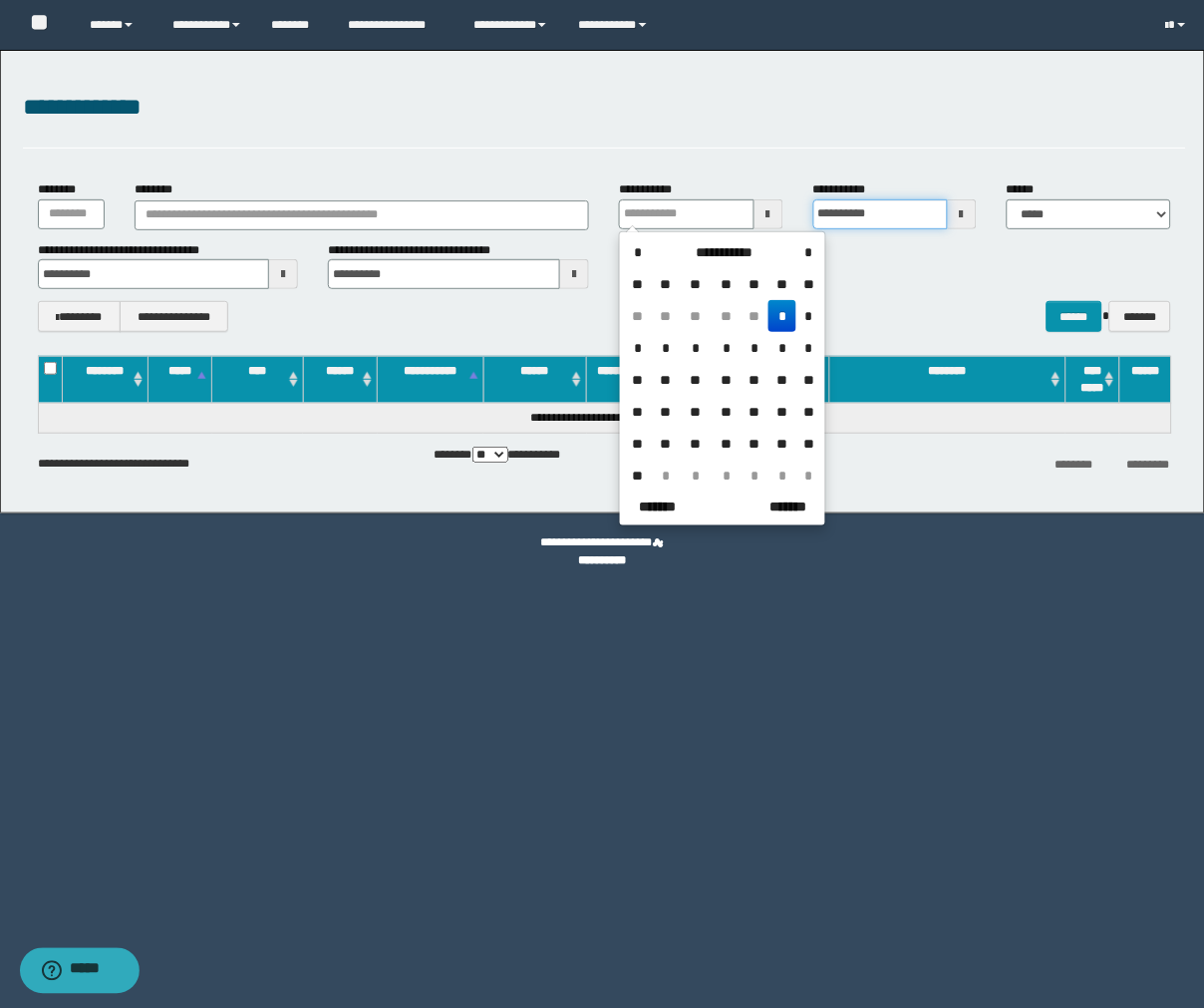 type 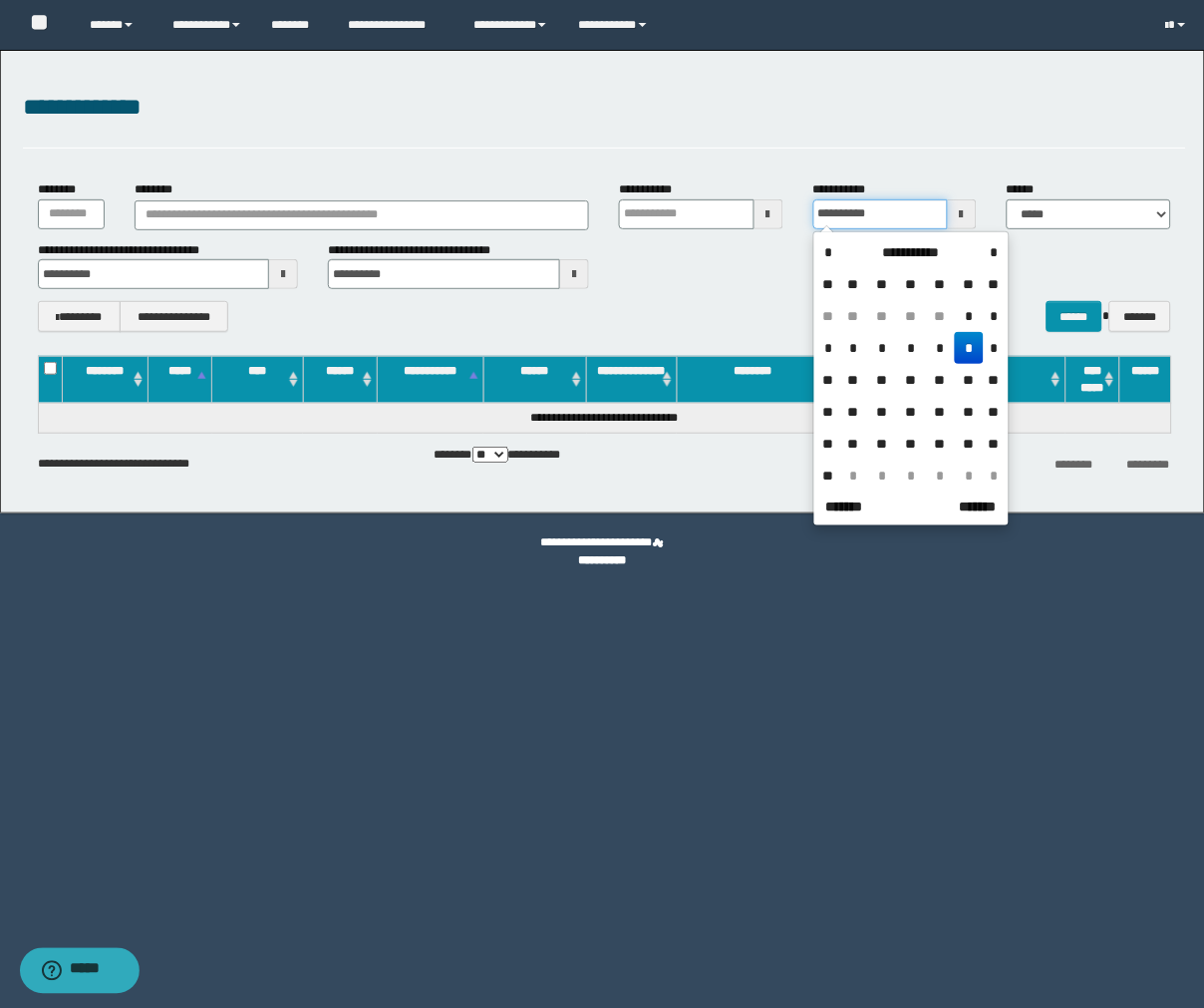 drag, startPoint x: 914, startPoint y: 212, endPoint x: 744, endPoint y: 205, distance: 170.14406 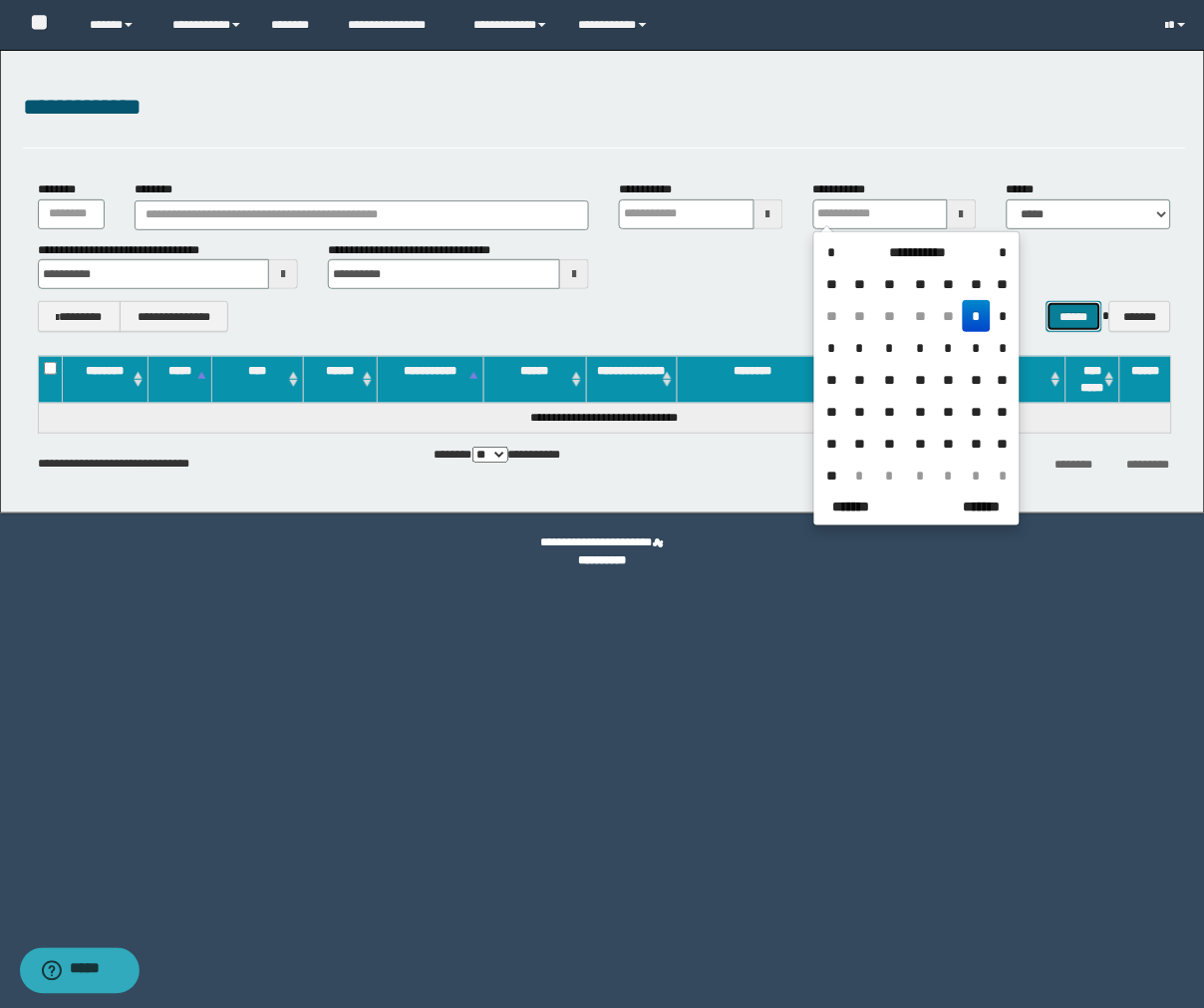 type 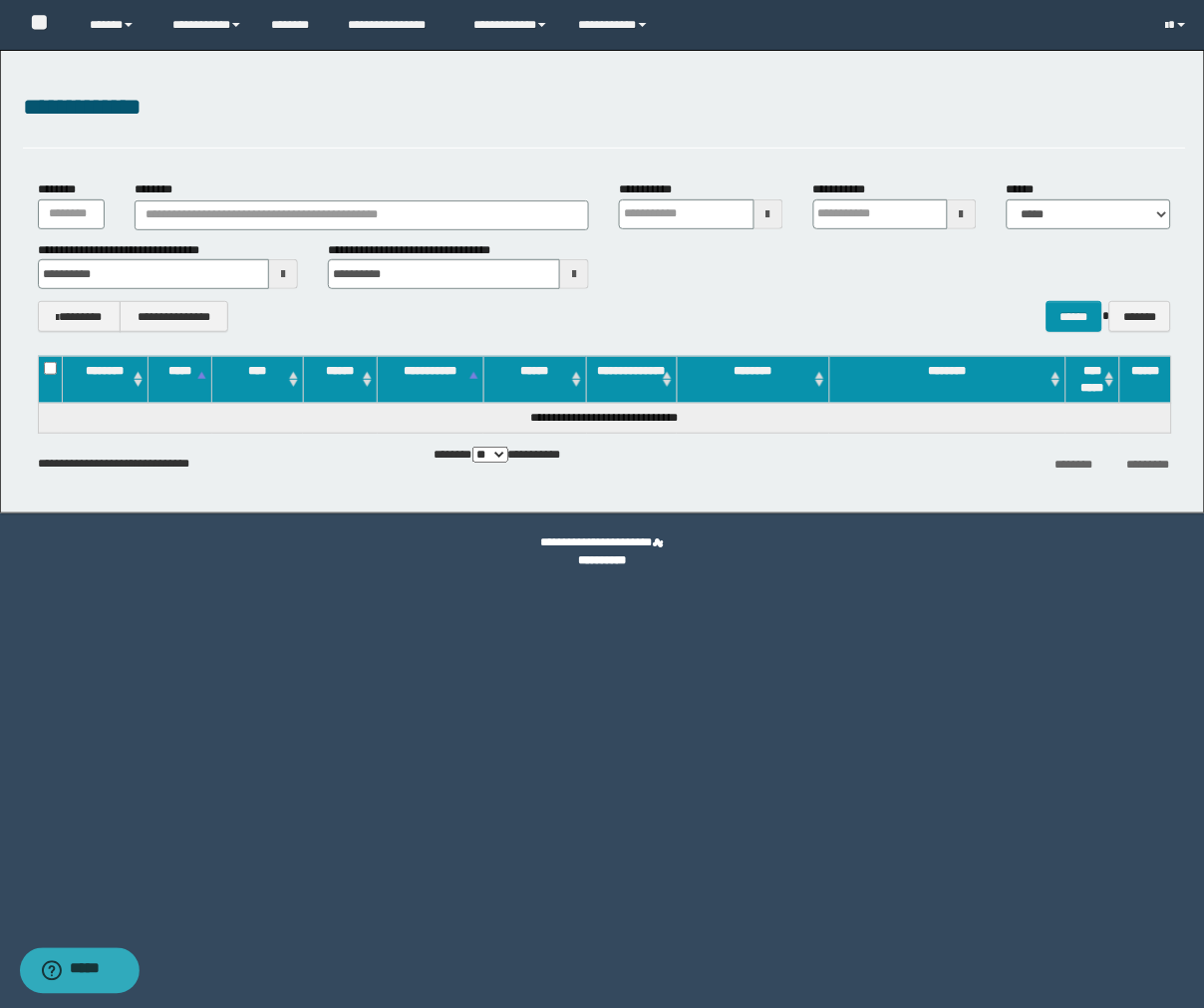 click at bounding box center (283, 274) 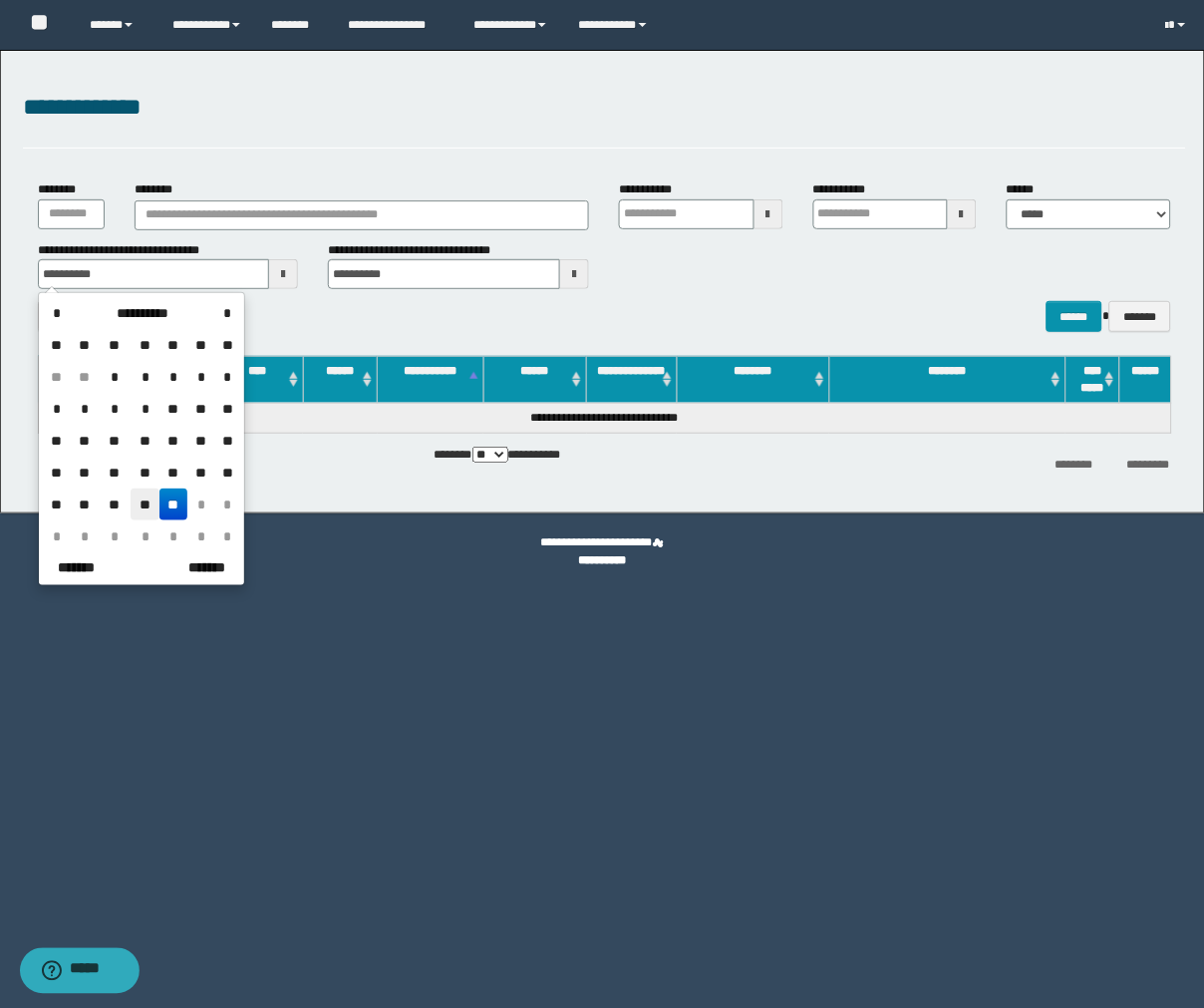 click on "**" at bounding box center [145, 504] 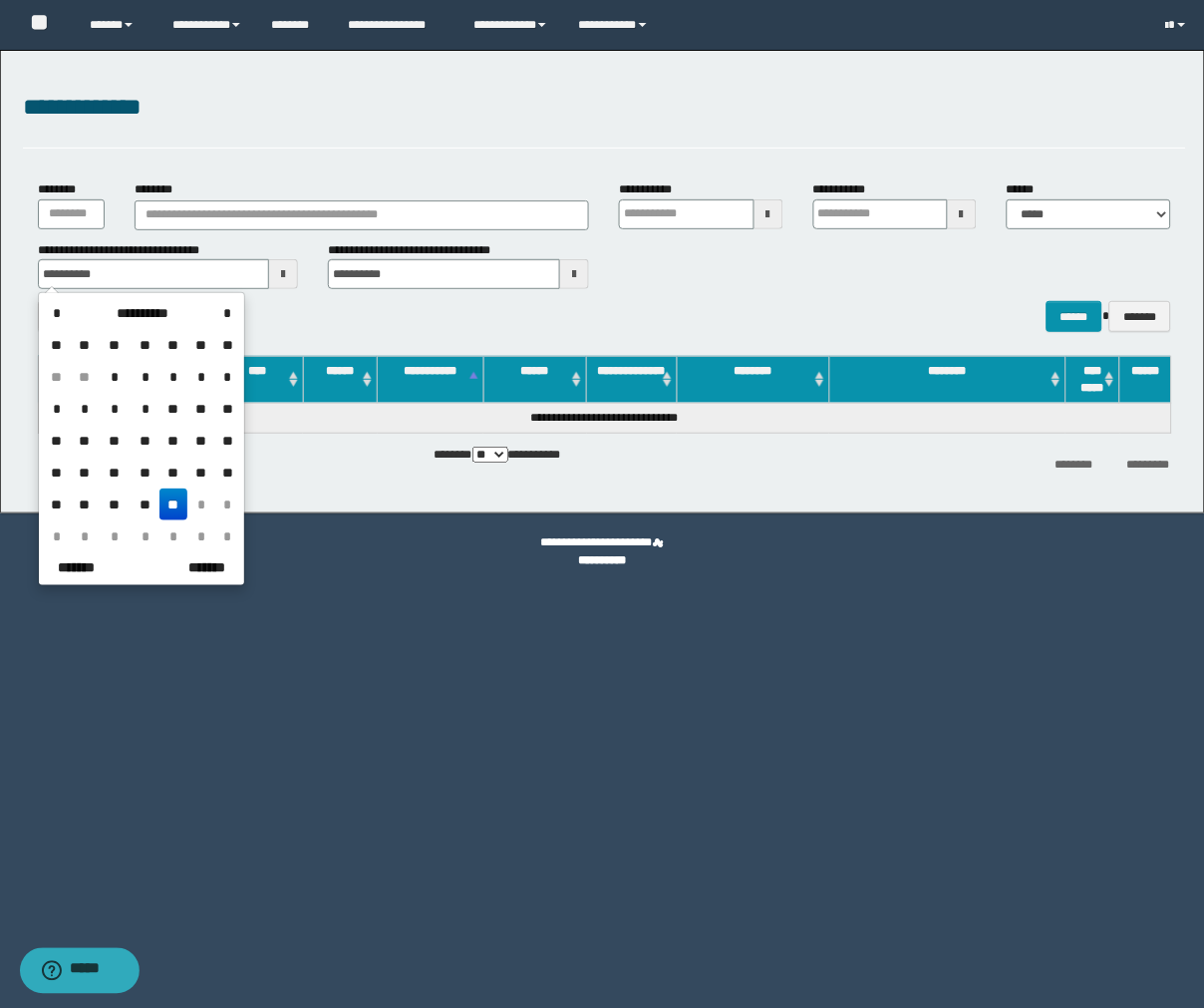 type on "**********" 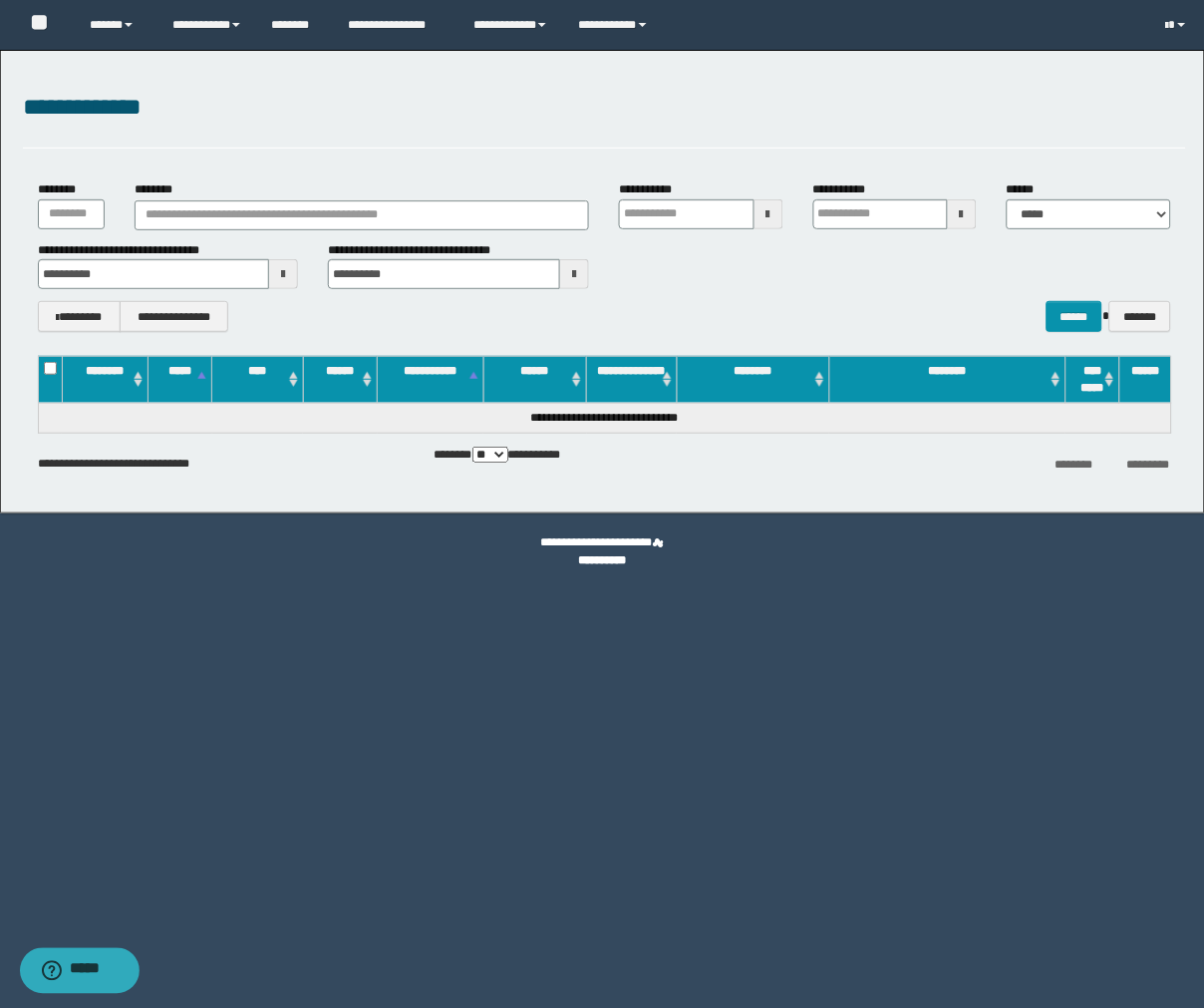 drag, startPoint x: 576, startPoint y: 264, endPoint x: 572, endPoint y: 291, distance: 27.294688 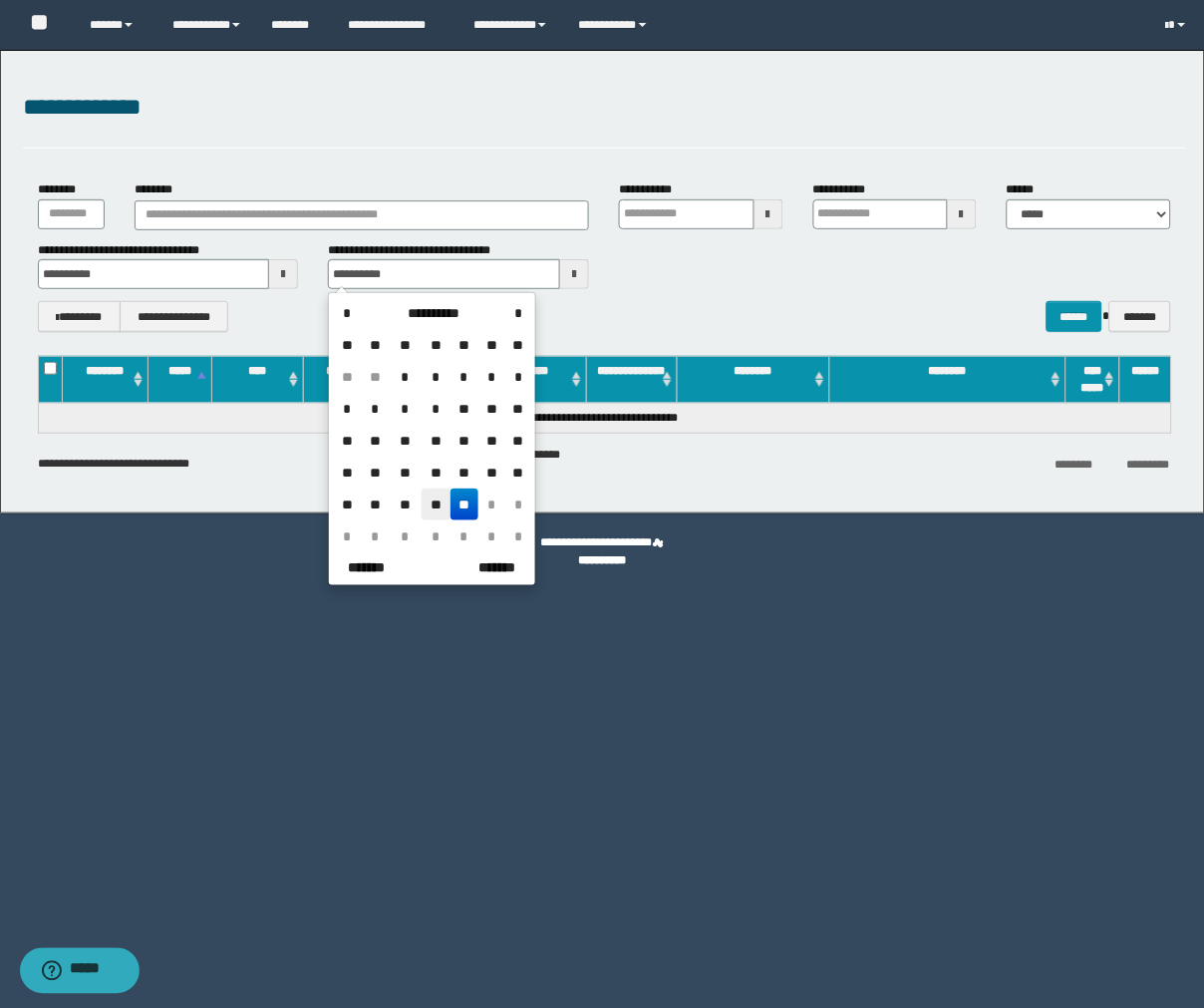 click on "**" at bounding box center [436, 504] 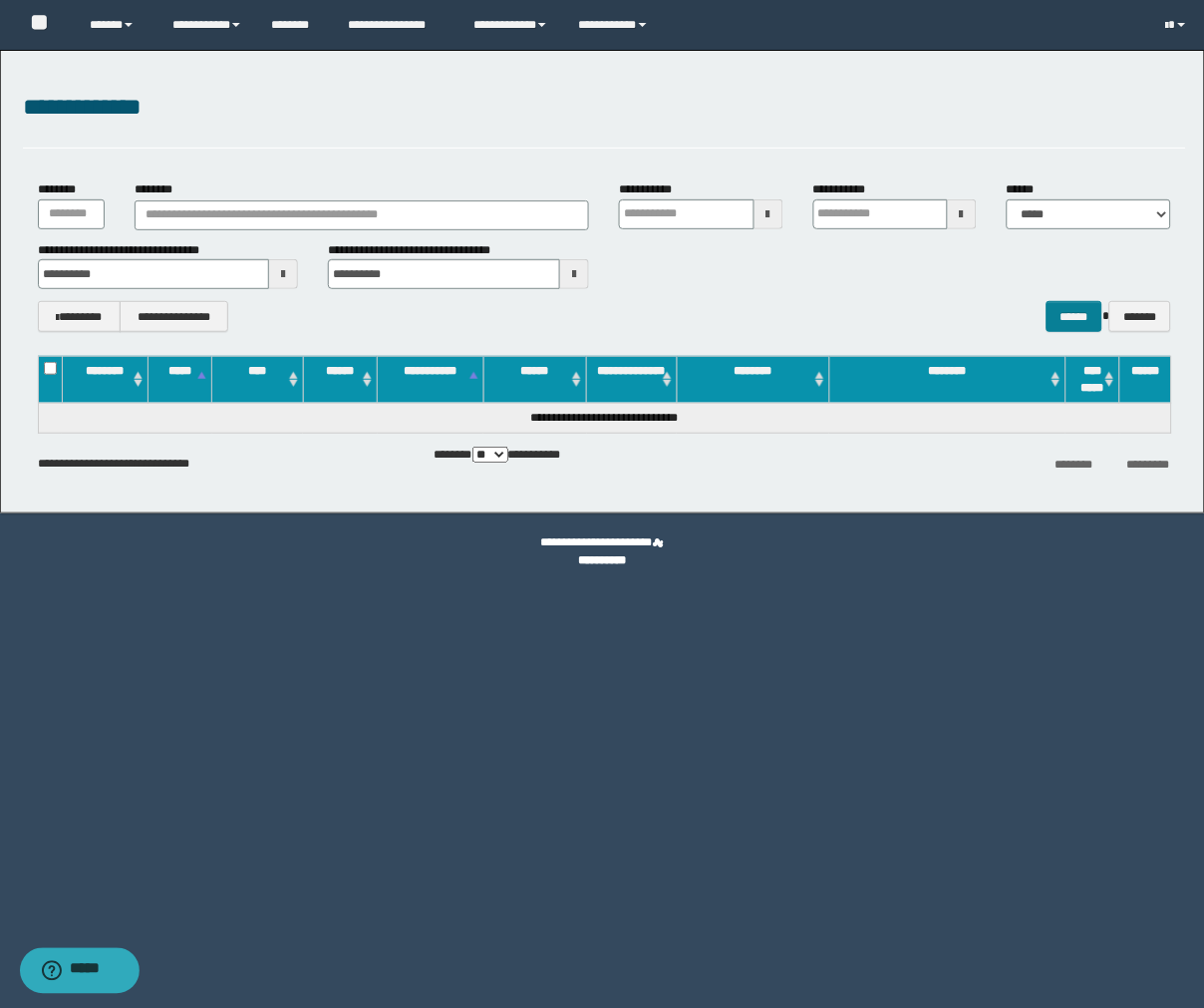 drag, startPoint x: 1061, startPoint y: 293, endPoint x: 1068, endPoint y: 310, distance: 18.384776 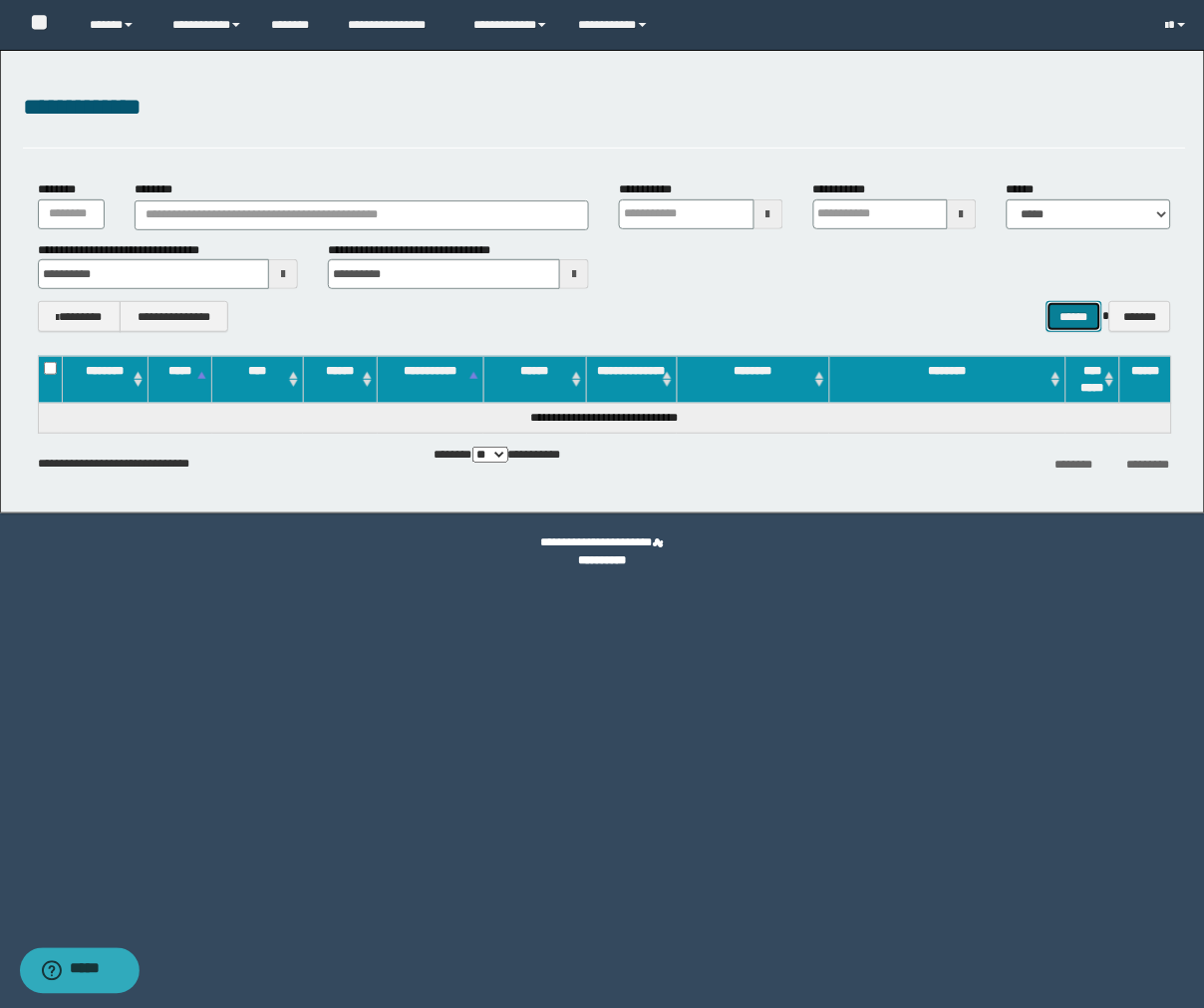 click on "******" at bounding box center [1074, 316] 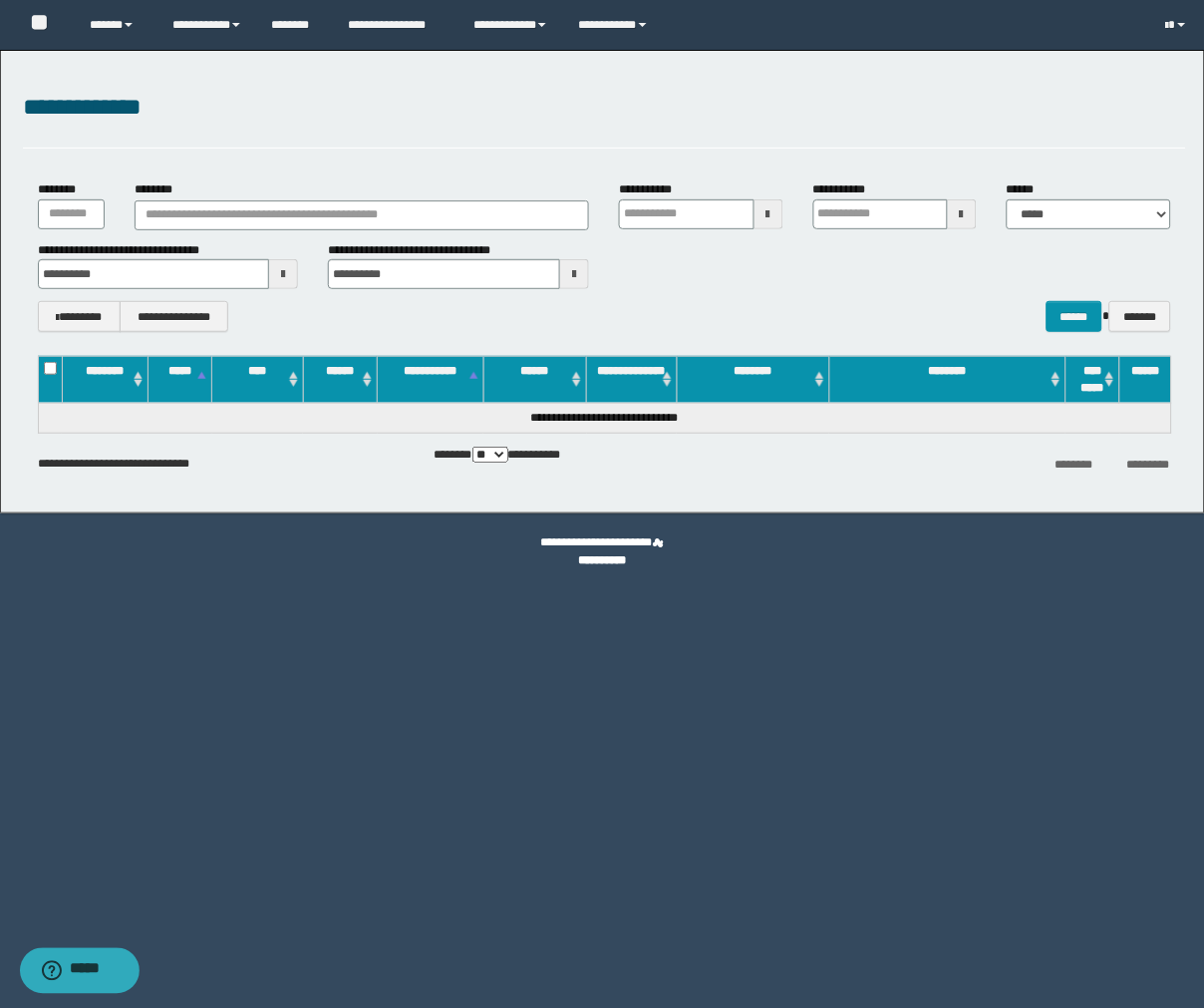 click at bounding box center (574, 274) 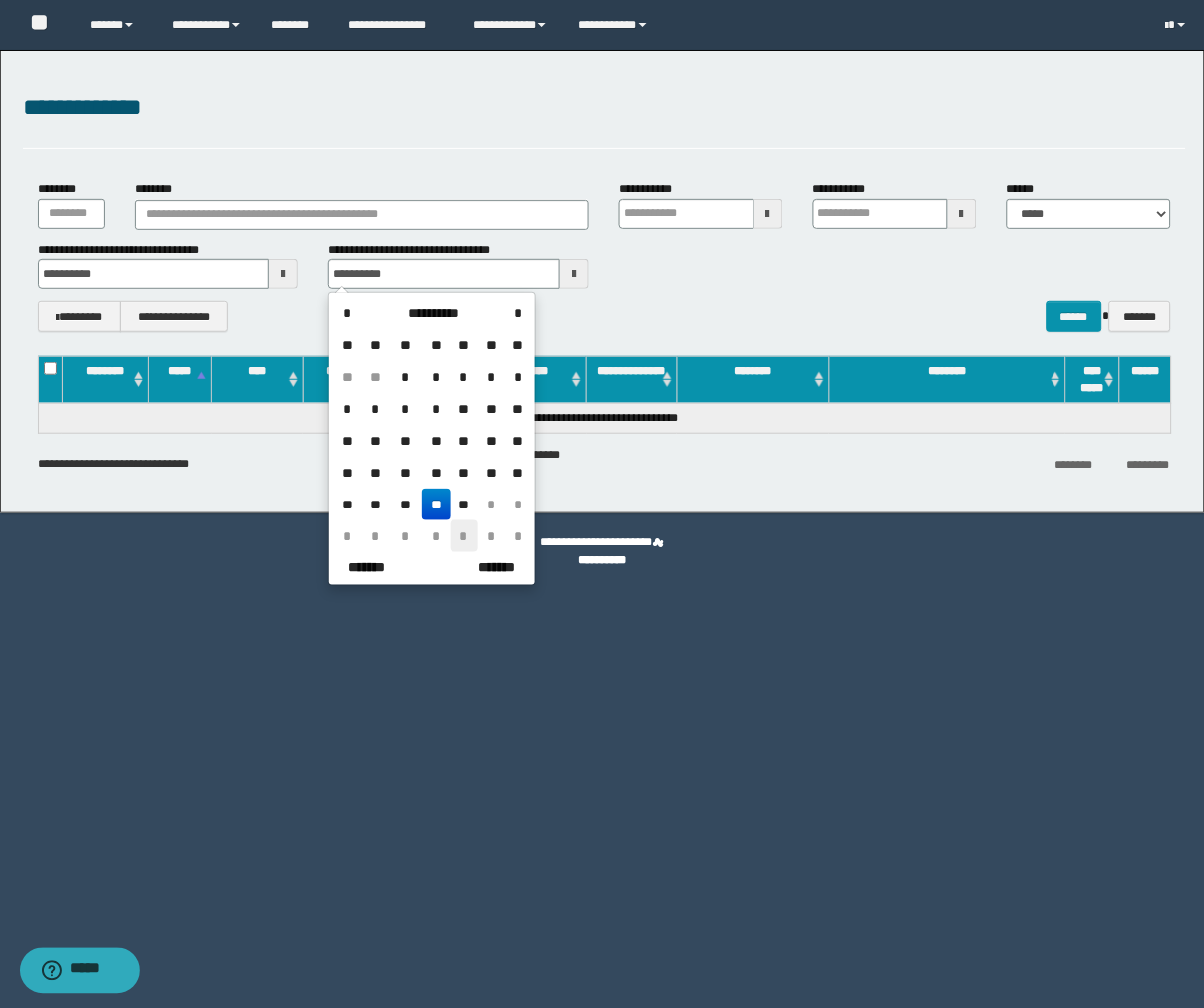 click on "*" at bounding box center [464, 536] 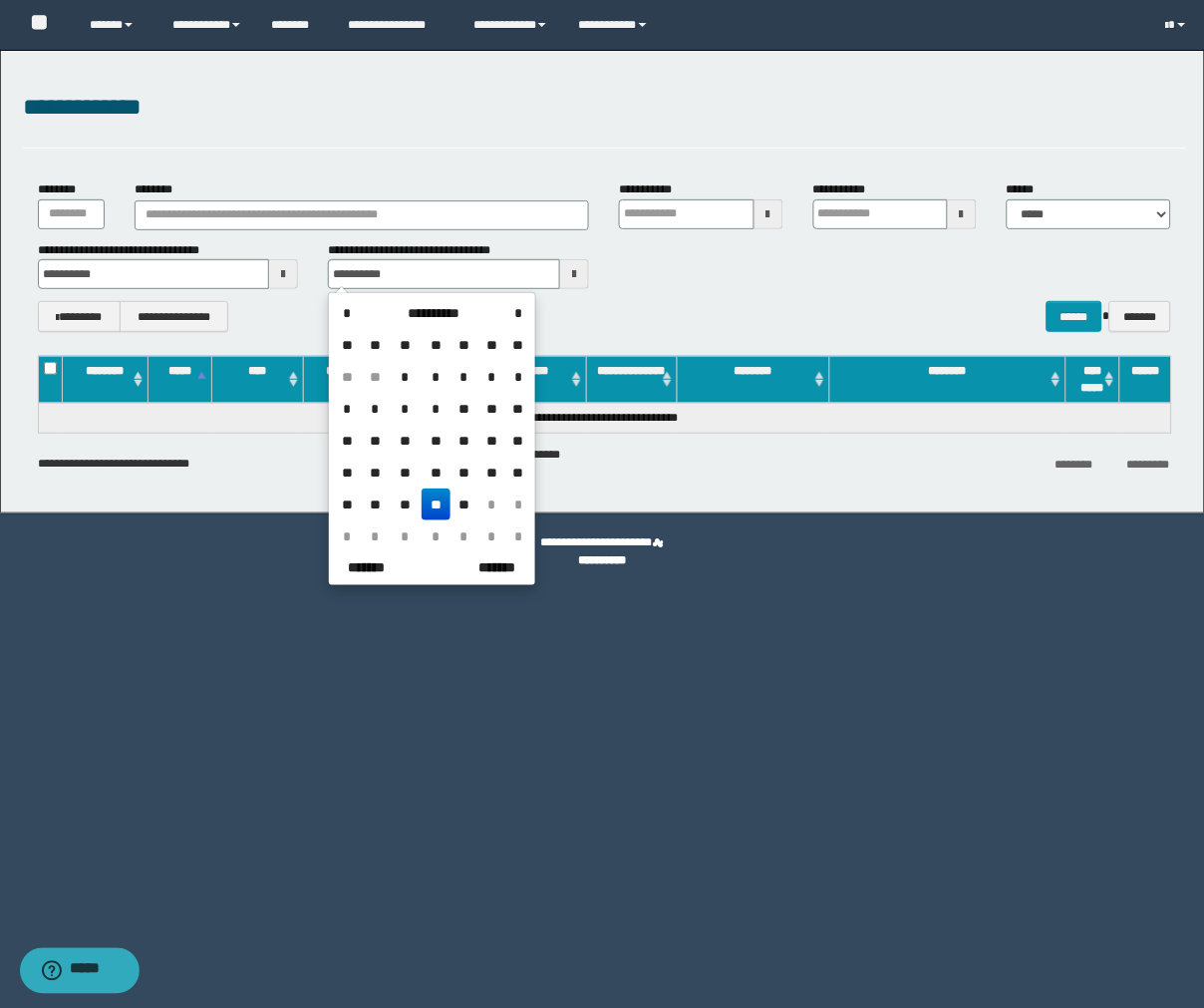 type on "**********" 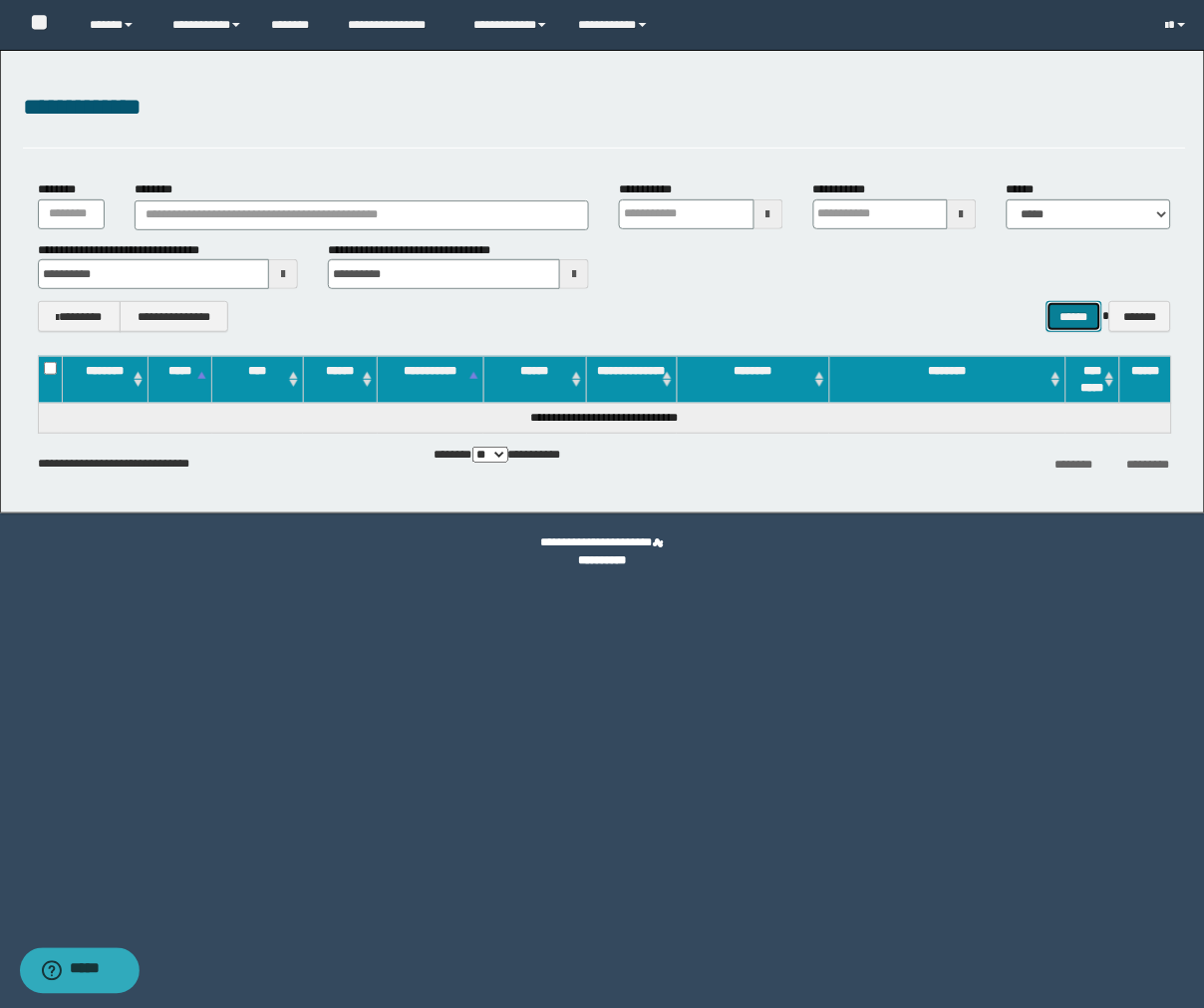 click on "******" at bounding box center (1074, 316) 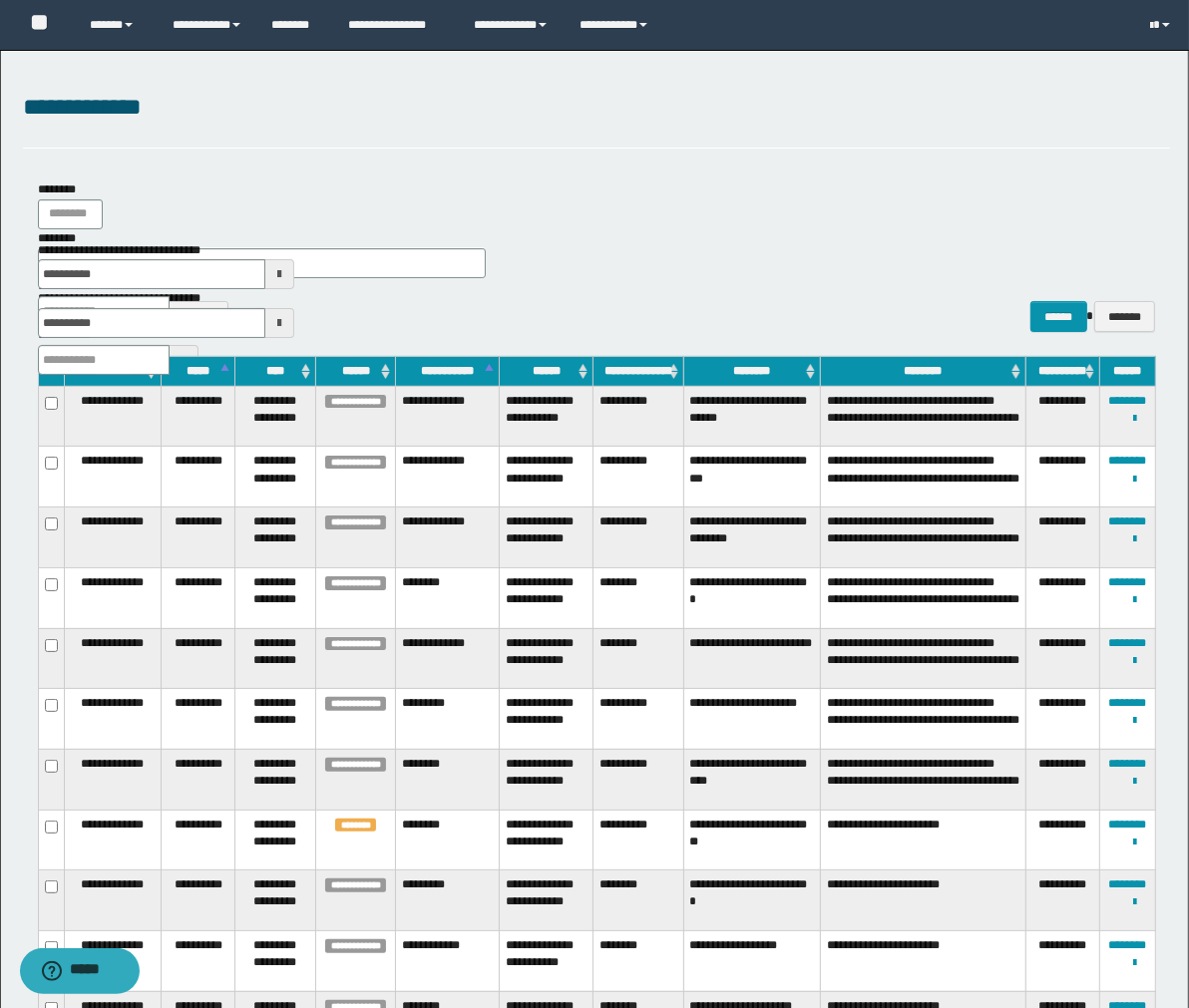 click on "******" at bounding box center [547, 371] 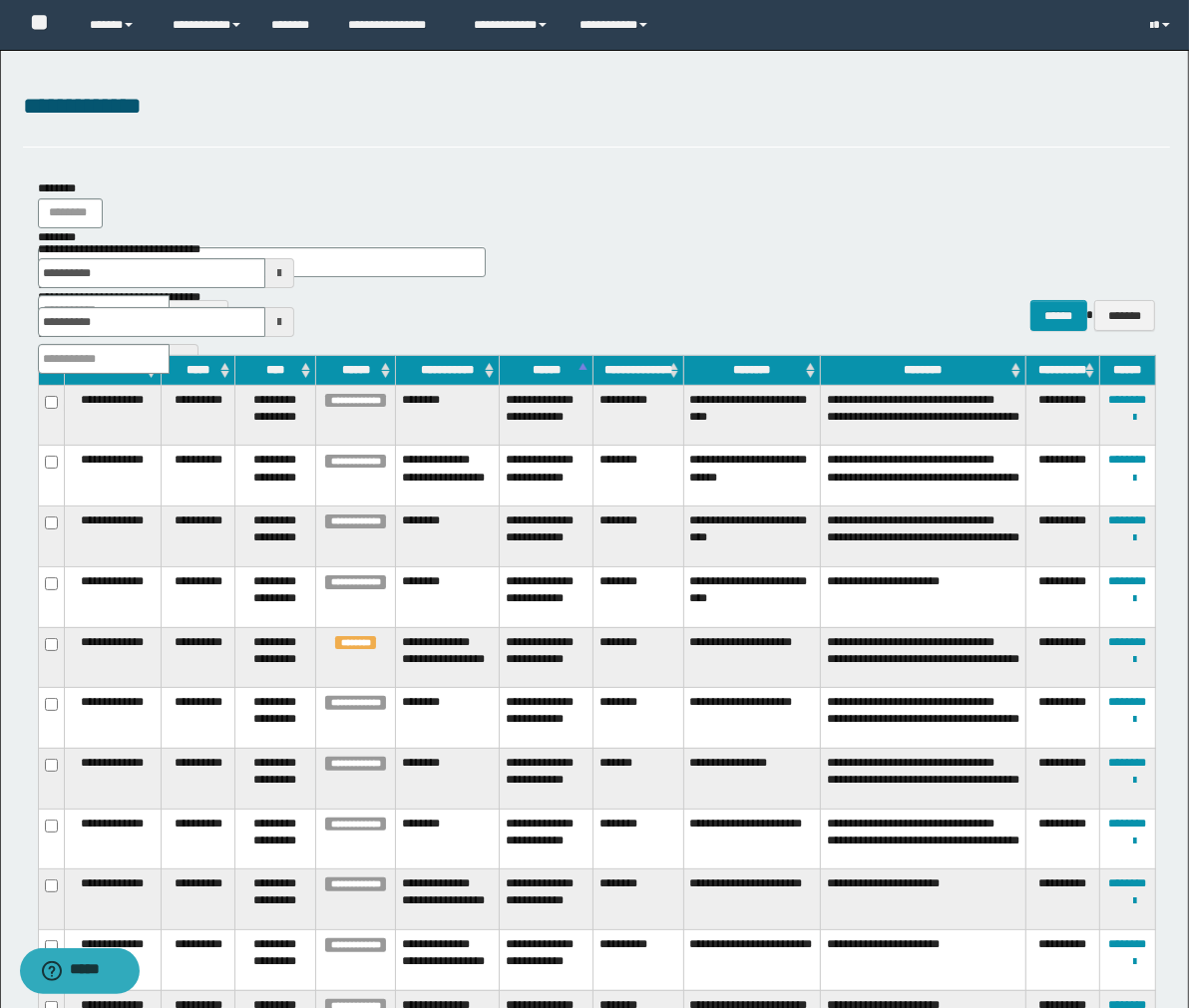 scroll, scrollTop: 0, scrollLeft: 0, axis: both 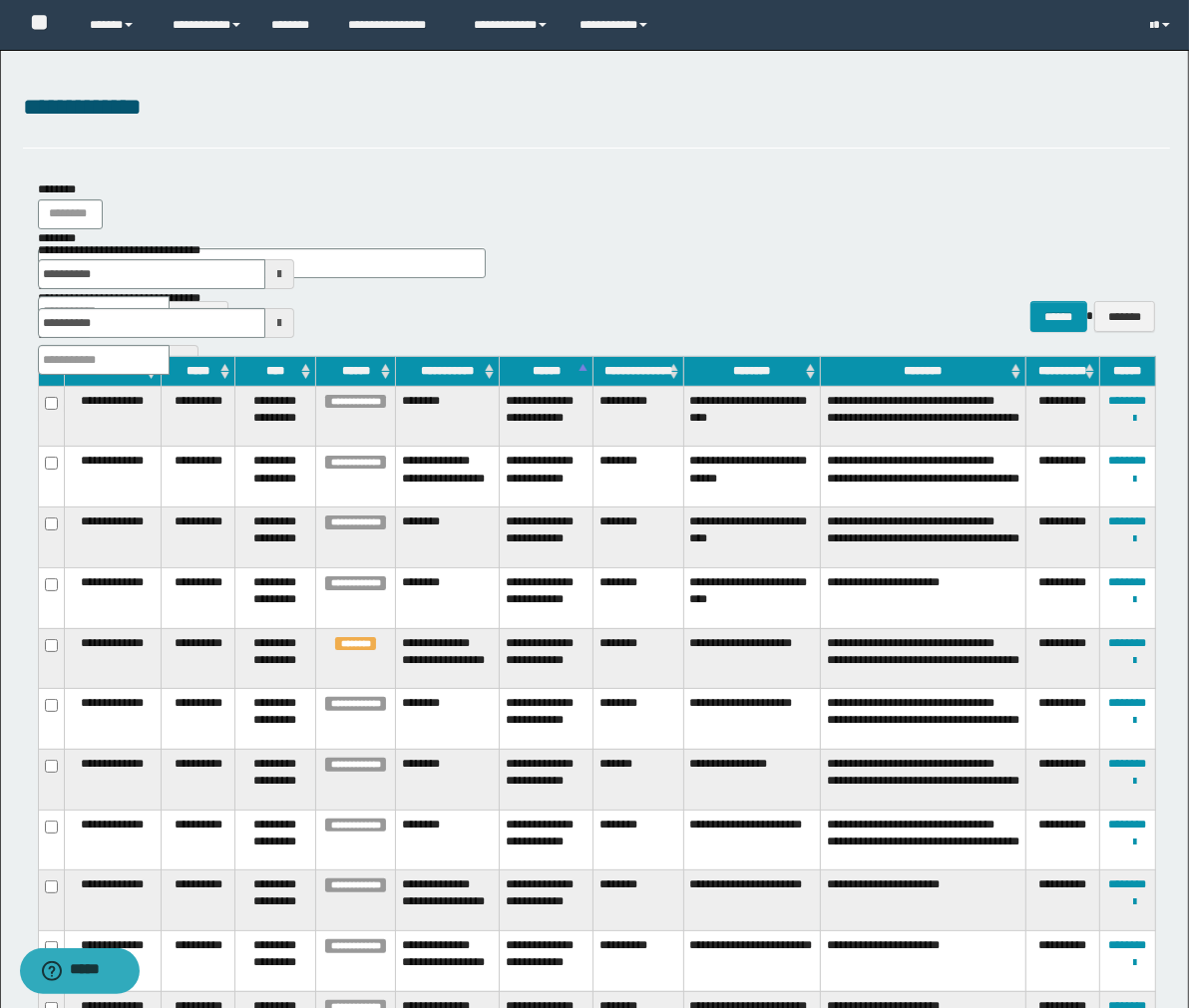 type 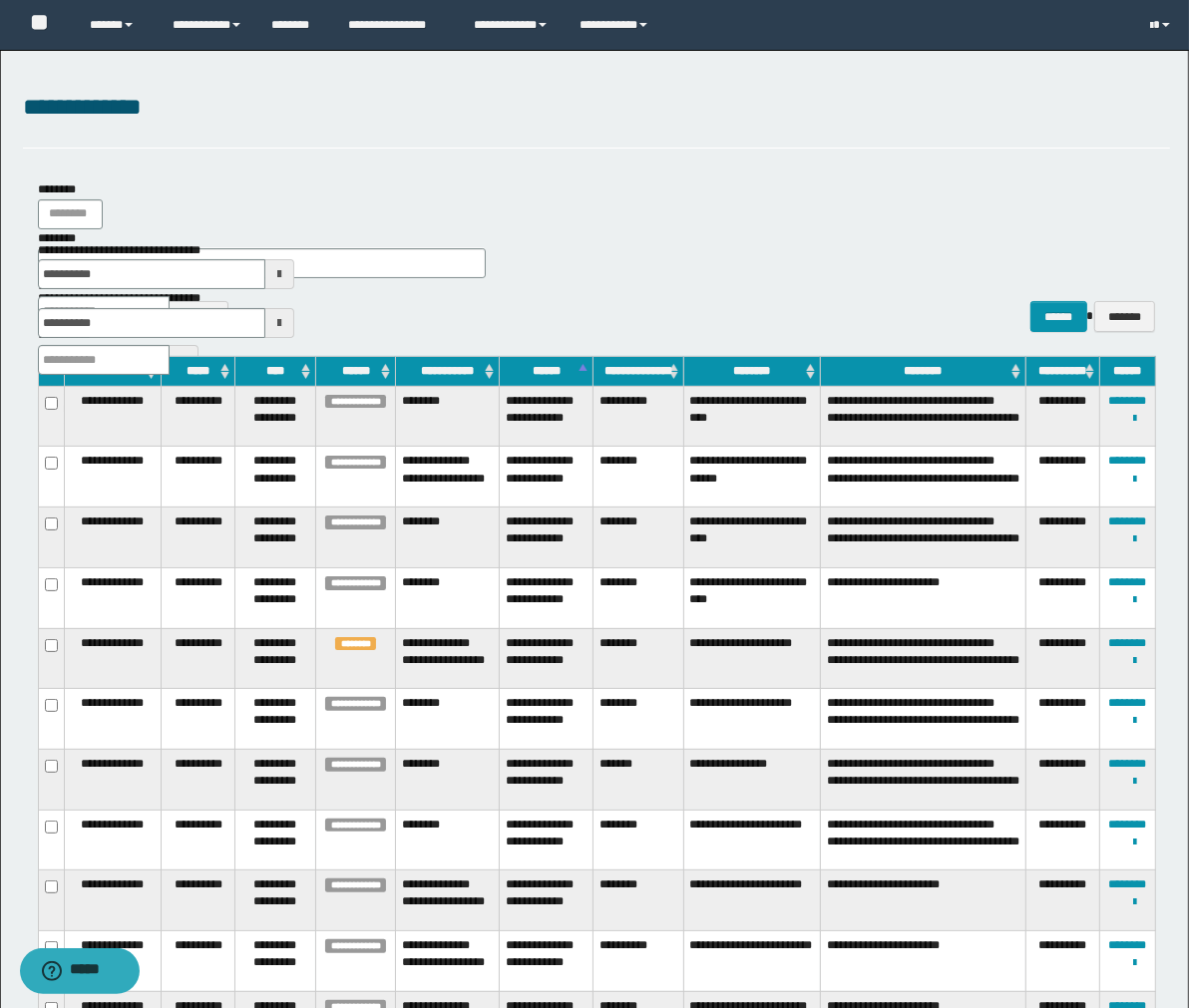 type 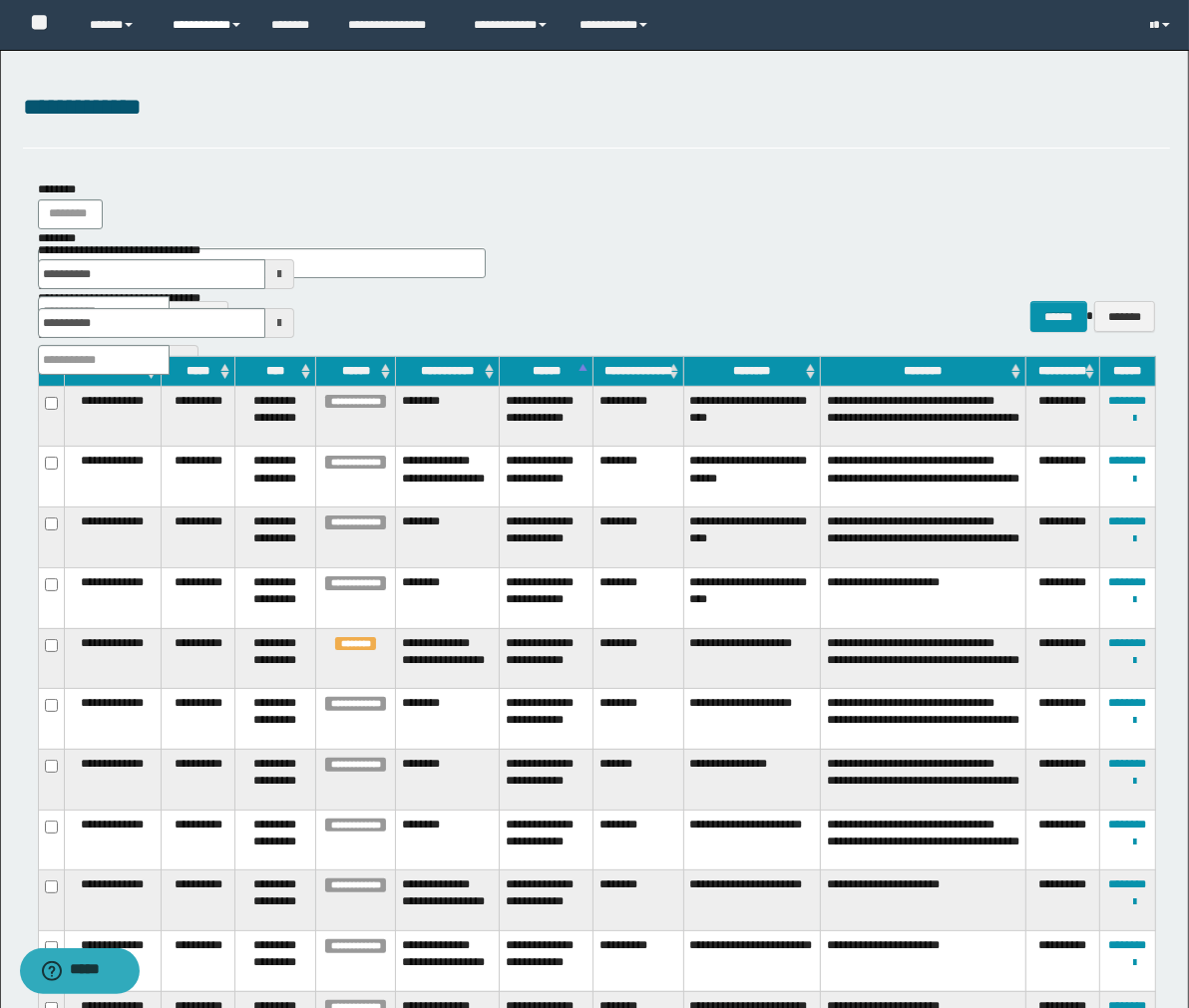 click on "**********" at bounding box center [206, 25] 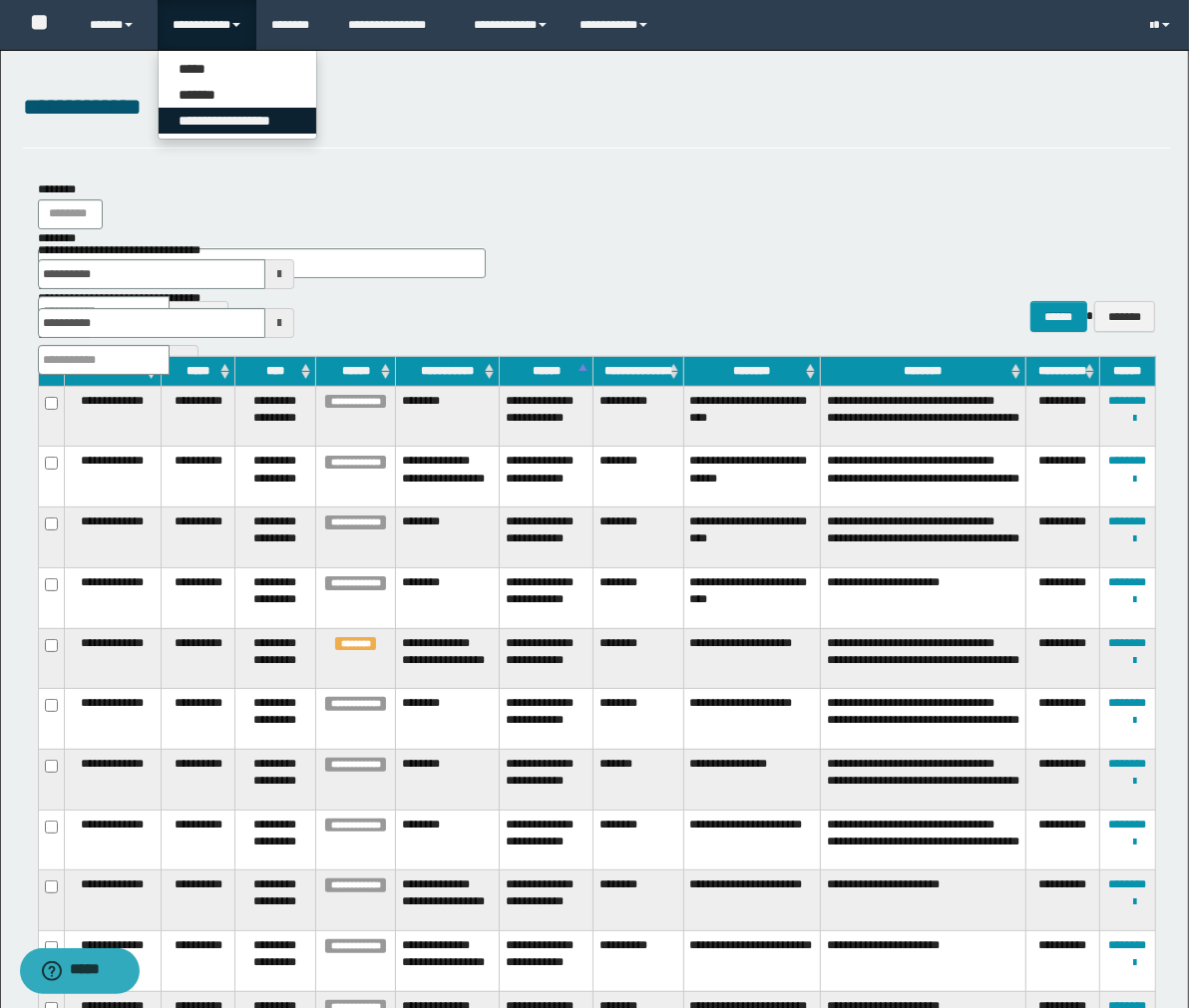 click on "**********" at bounding box center (237, 121) 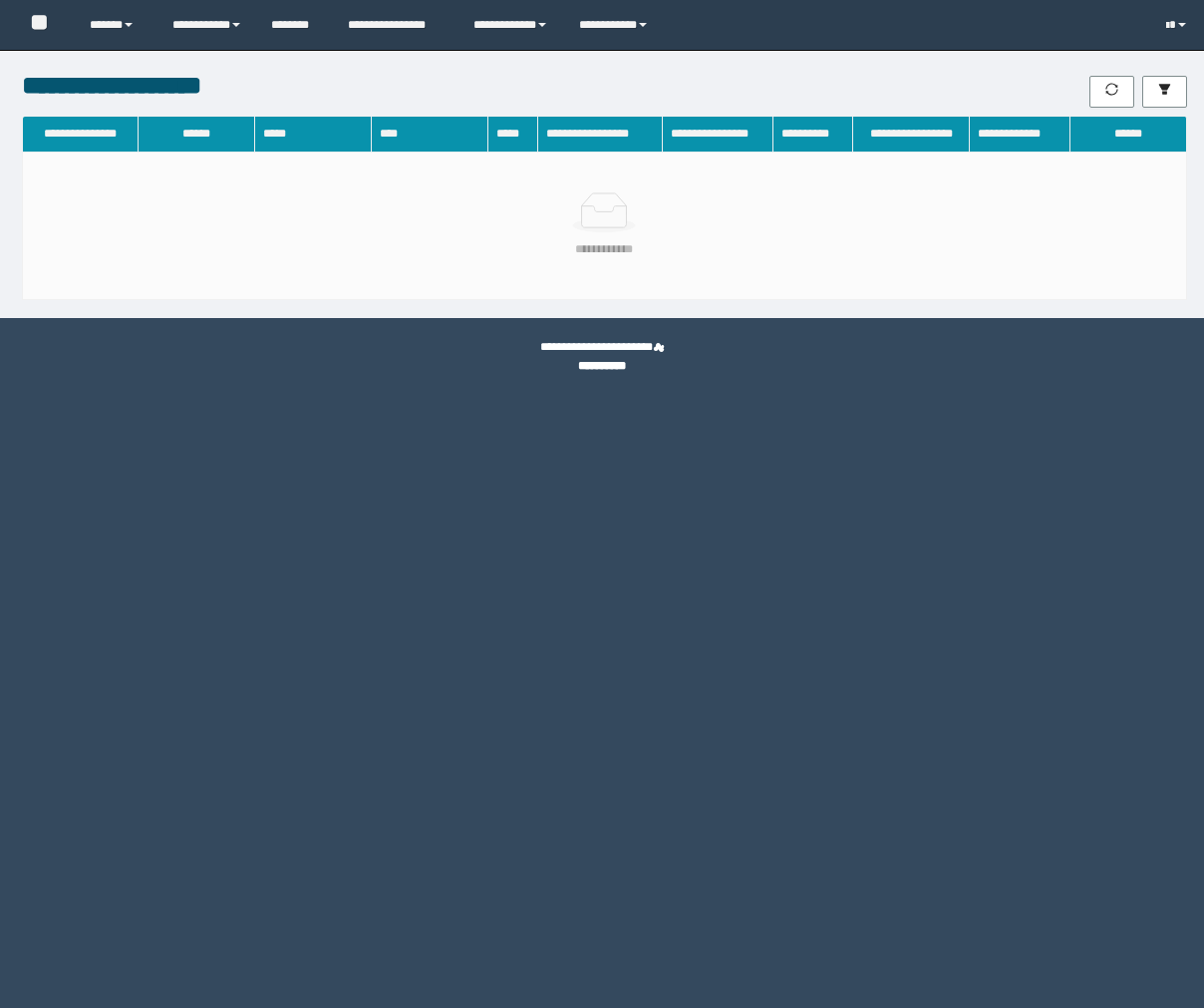 scroll, scrollTop: 0, scrollLeft: 0, axis: both 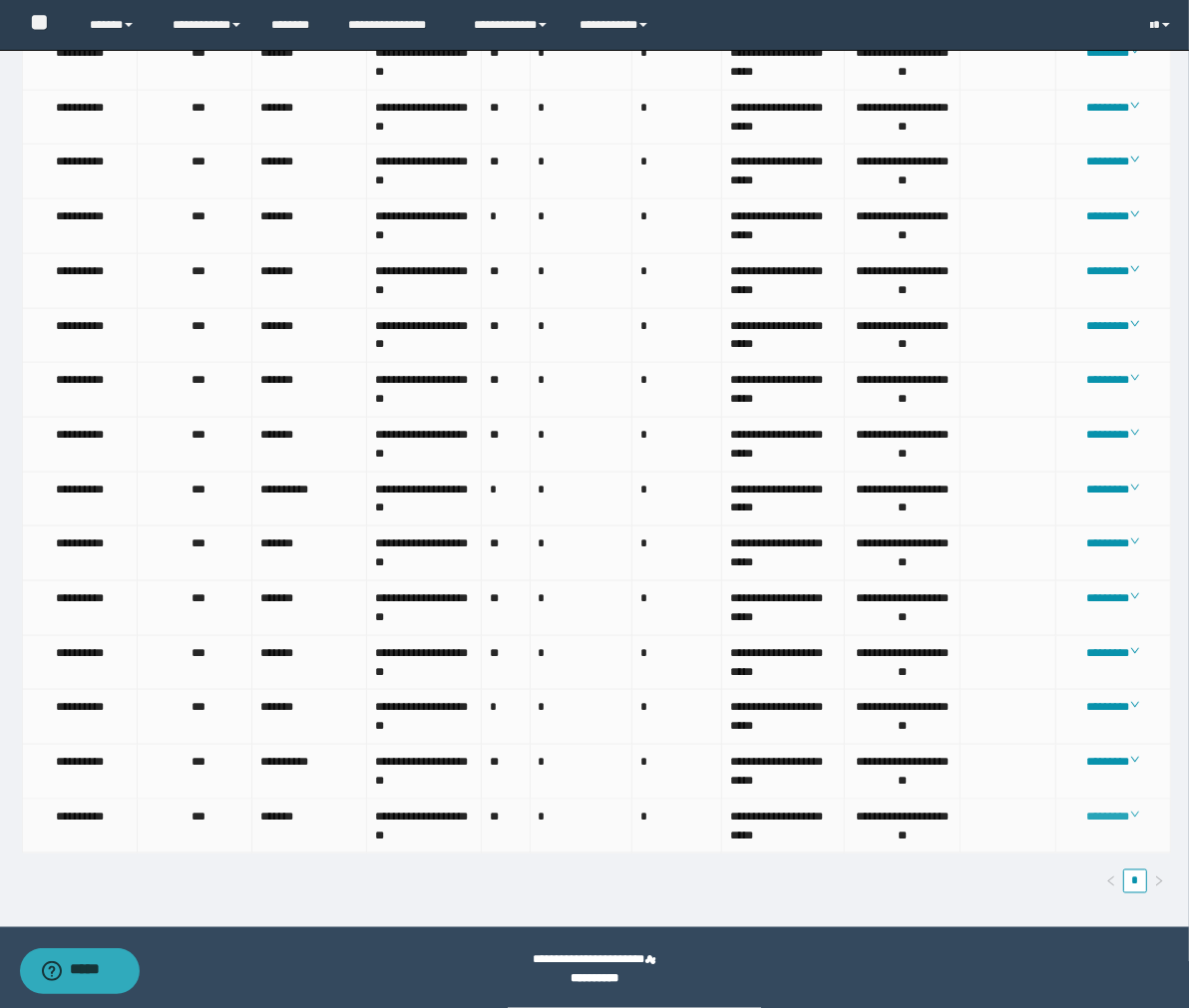click on "********" at bounding box center (1113, 817) 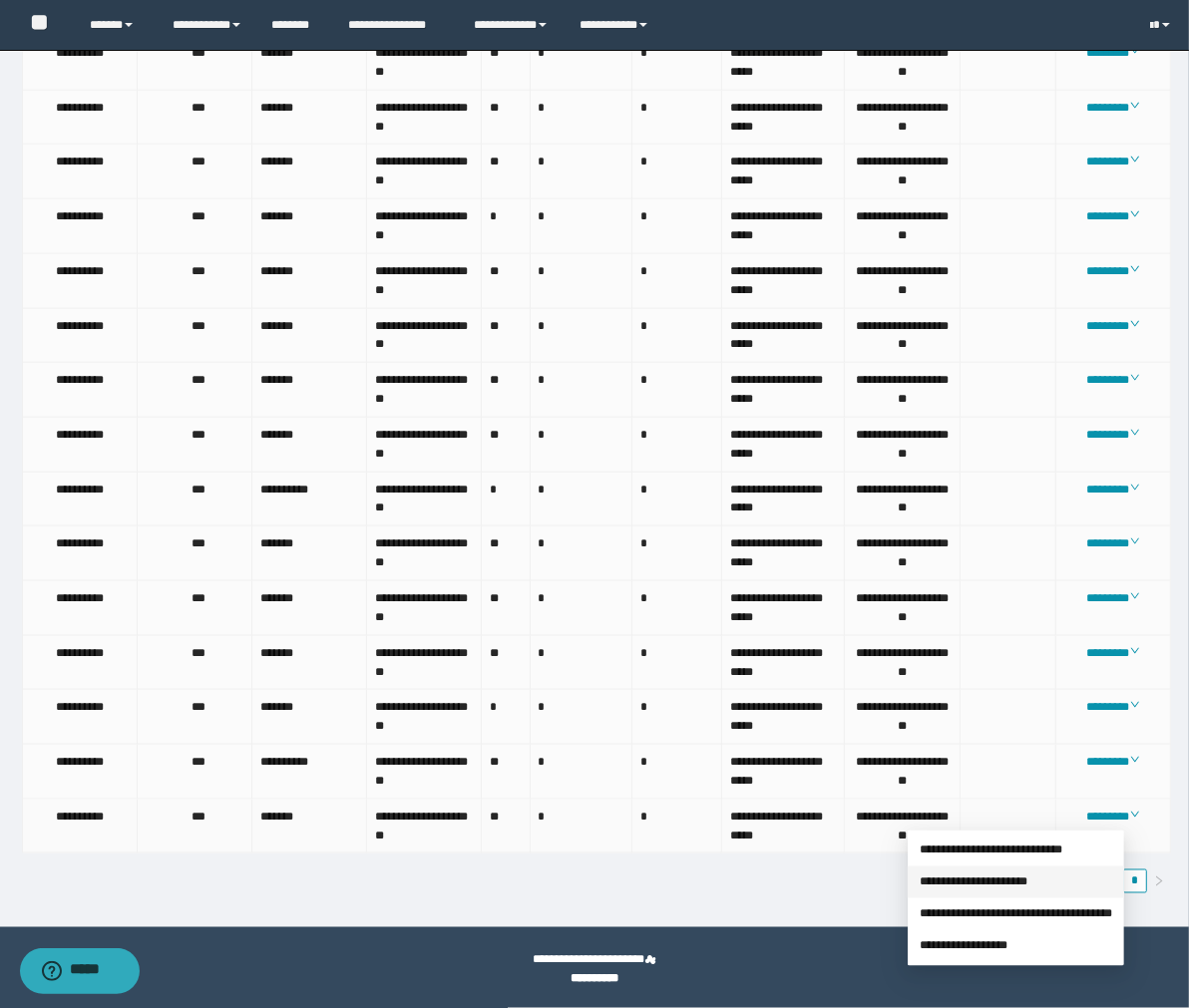 click on "**********" at bounding box center (974, 882) 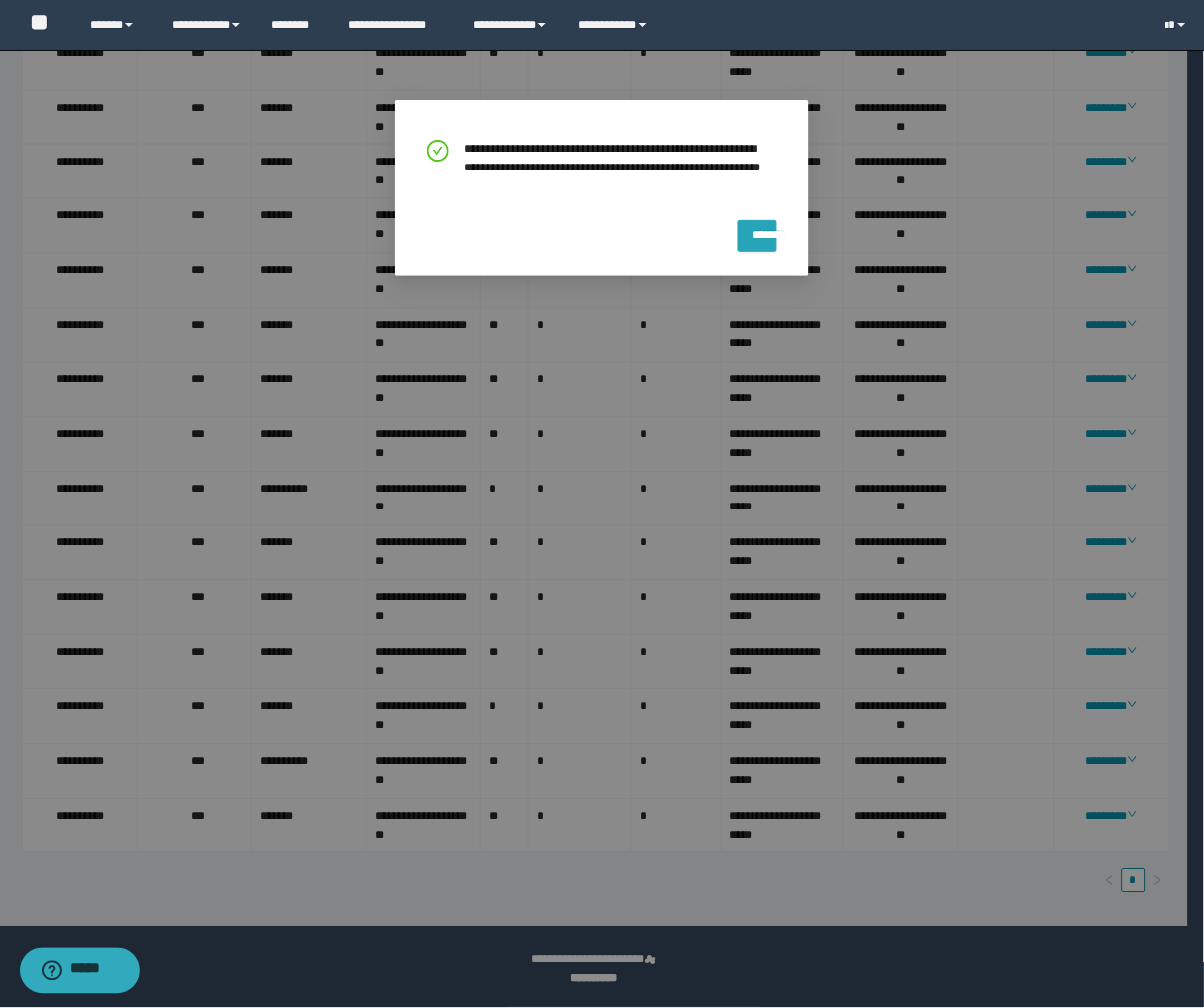 click on "*******" at bounding box center (757, 228) 